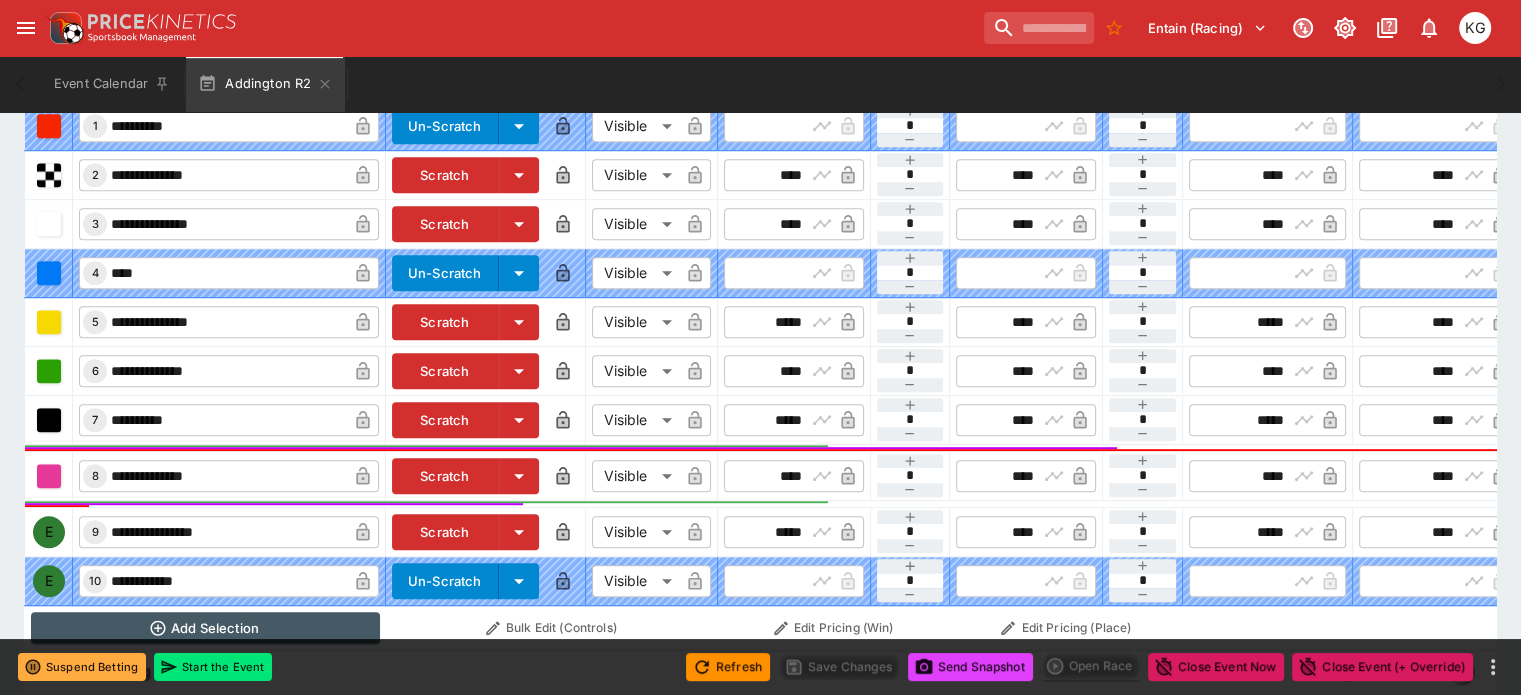 scroll, scrollTop: 1058, scrollLeft: 0, axis: vertical 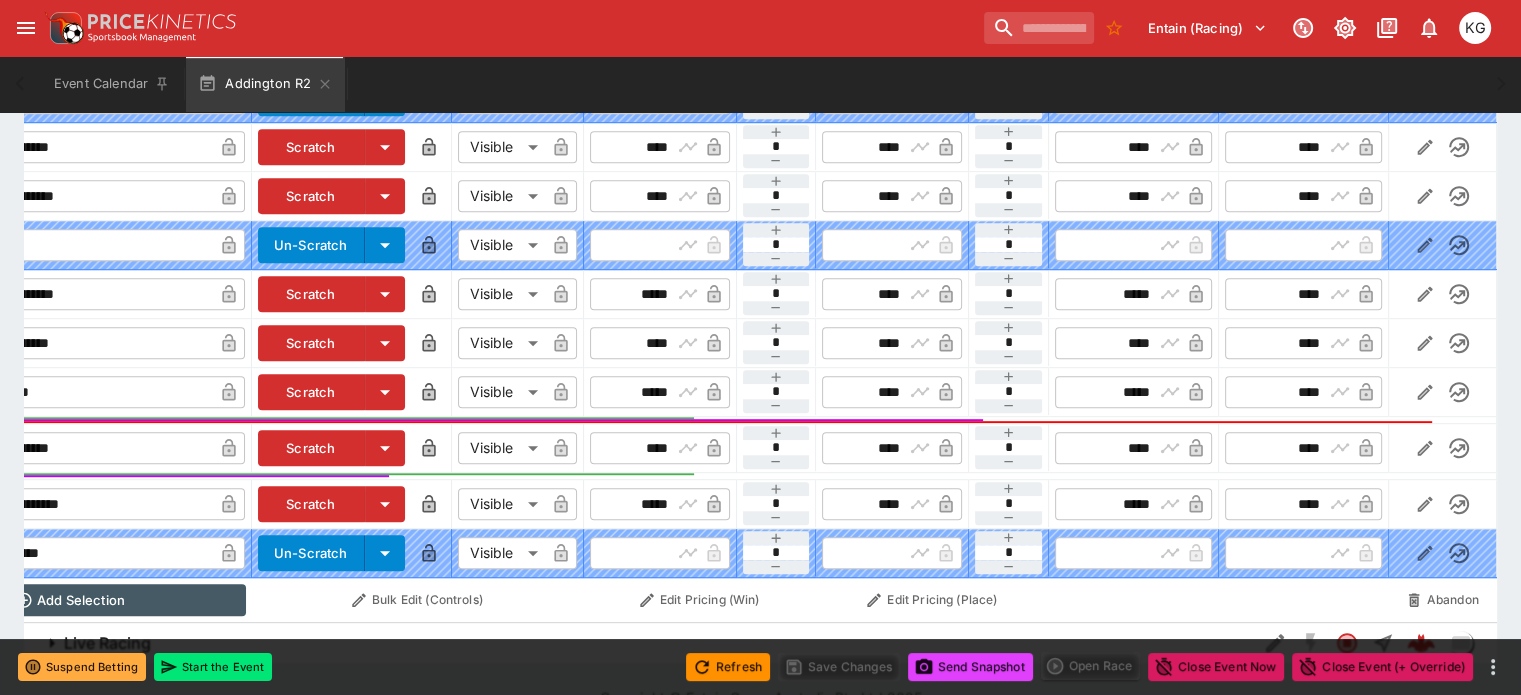 click 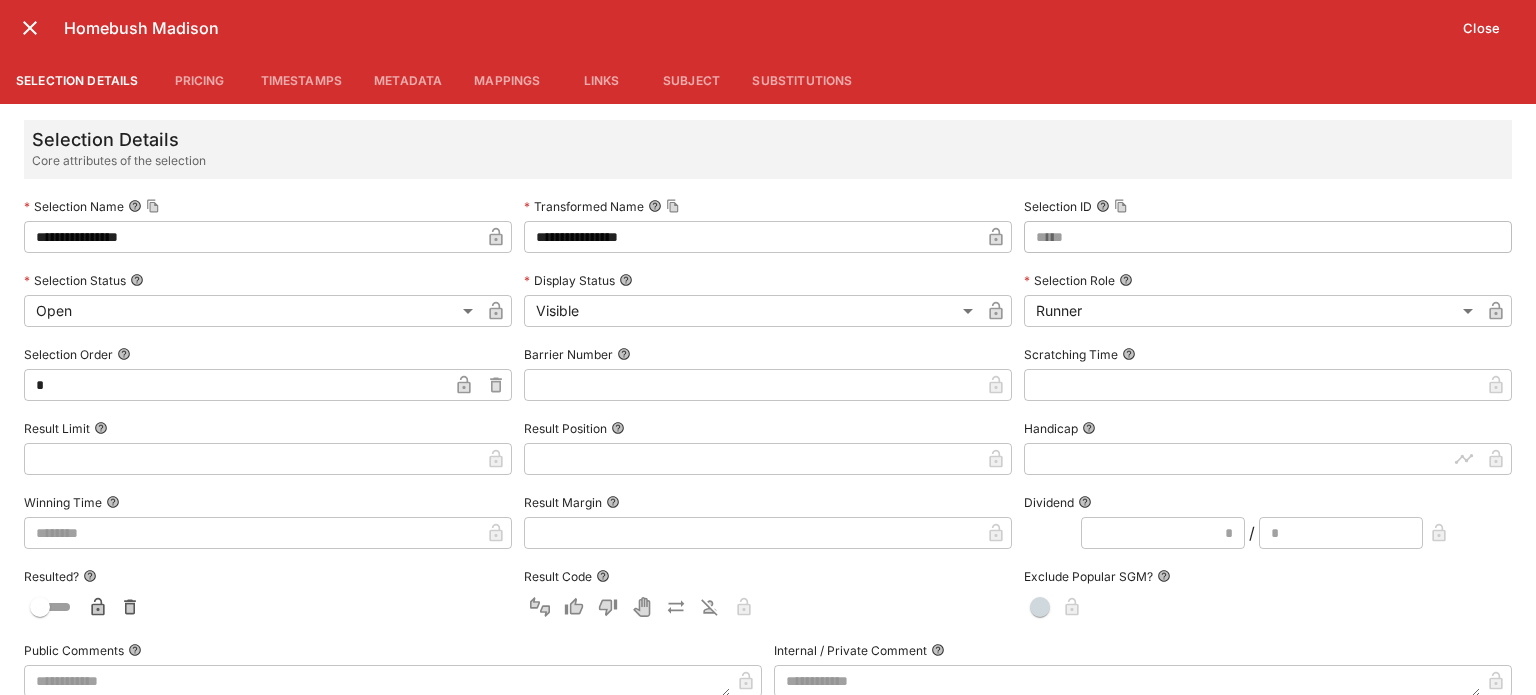 scroll, scrollTop: 0, scrollLeft: 180, axis: horizontal 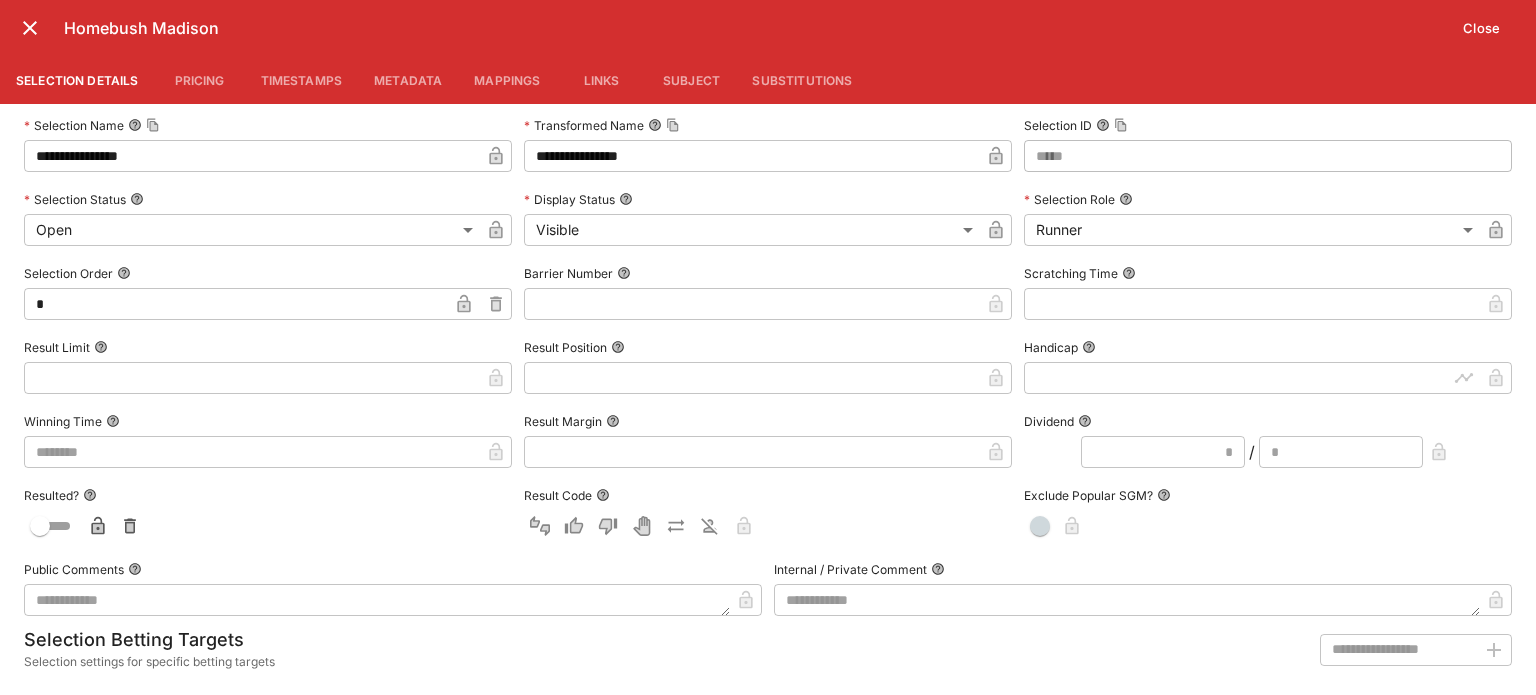 click at bounding box center (752, 304) 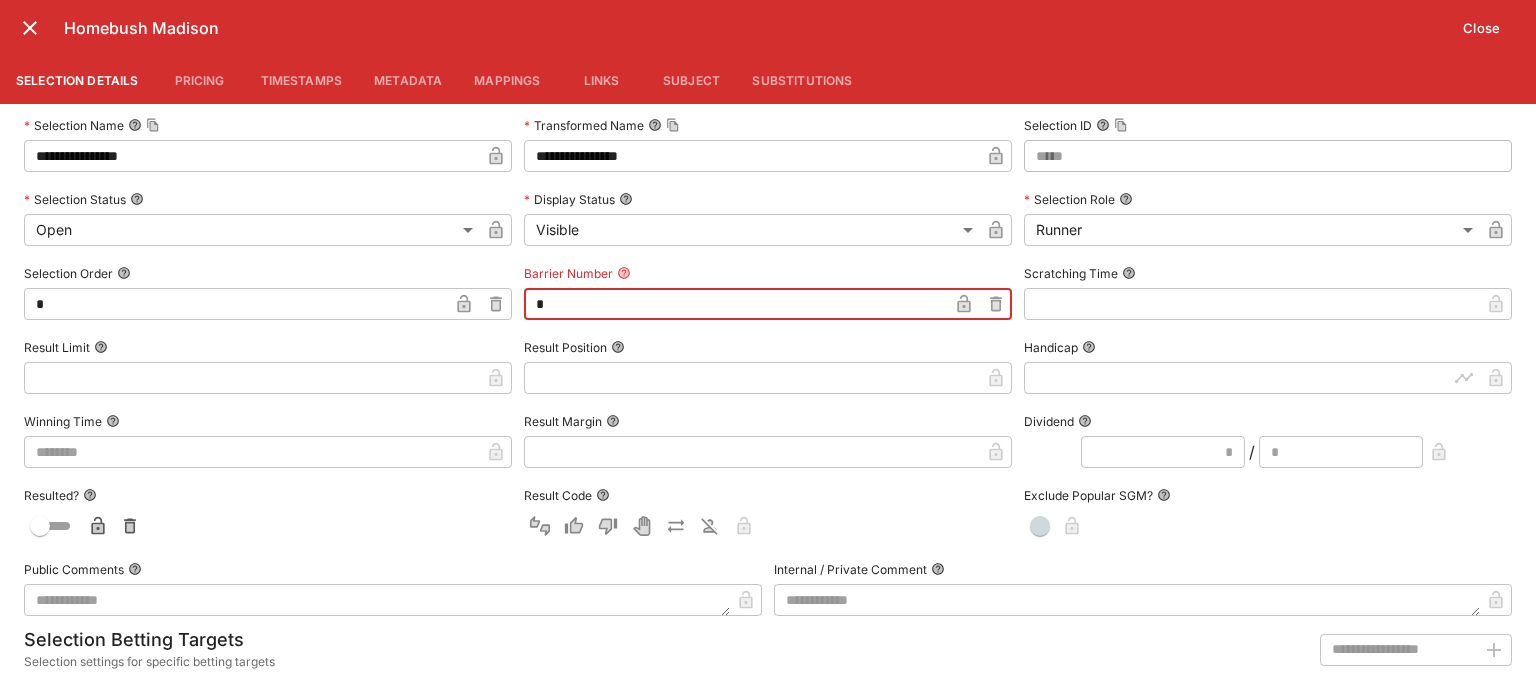 type on "*" 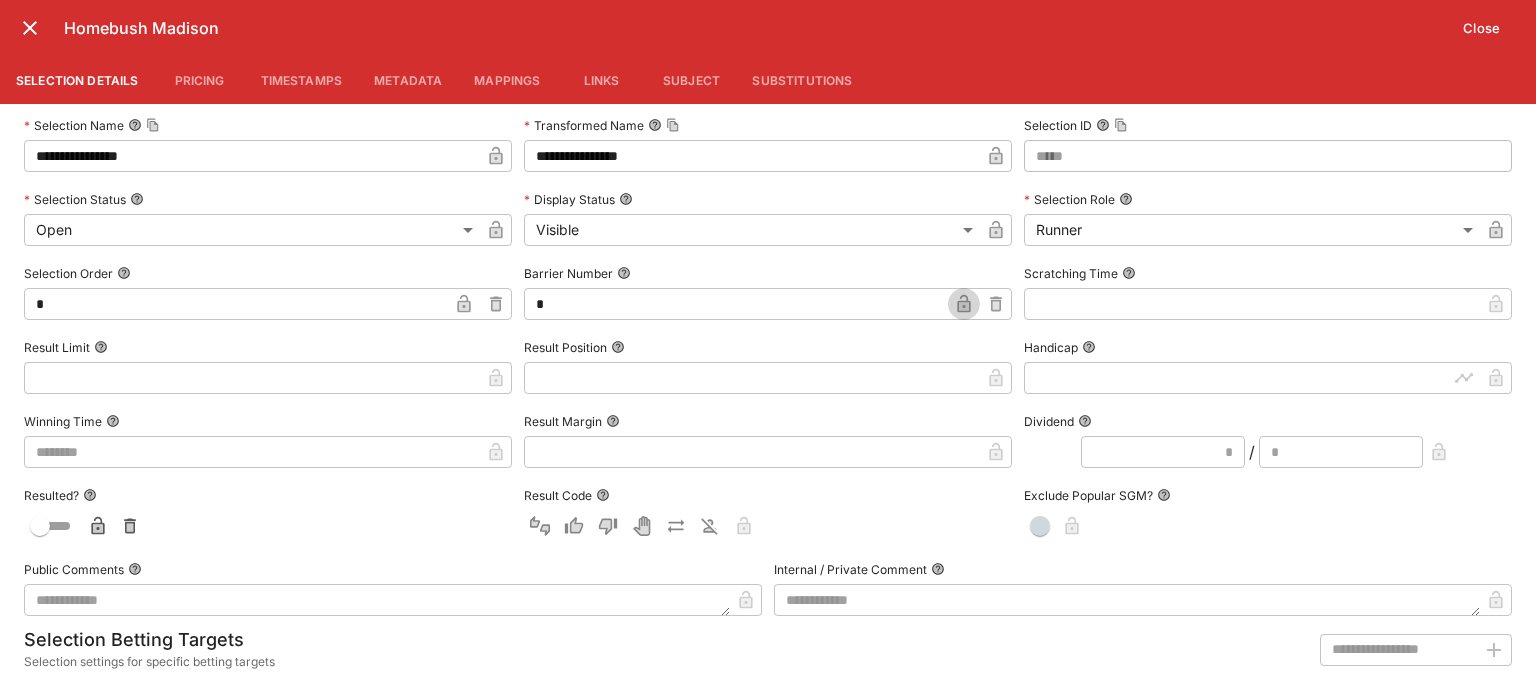 click 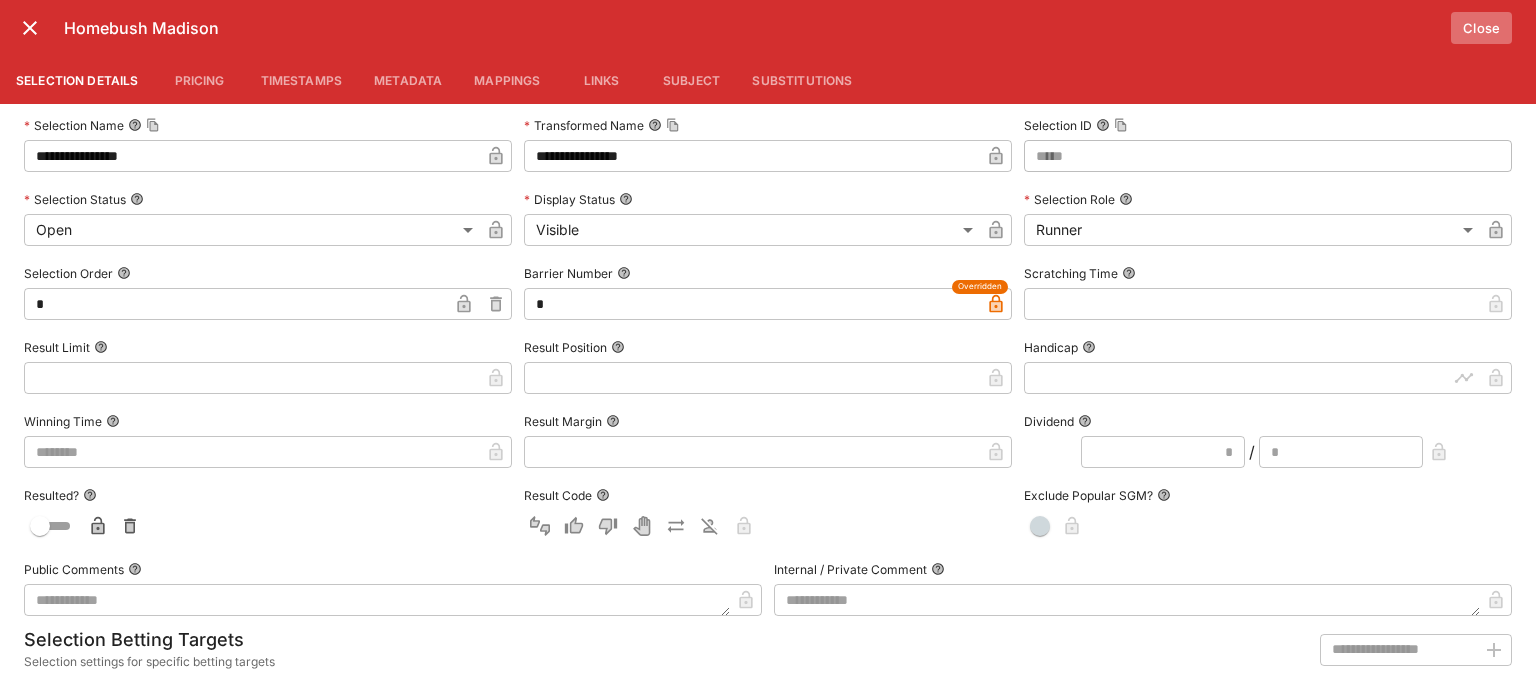click on "Close" at bounding box center (1481, 28) 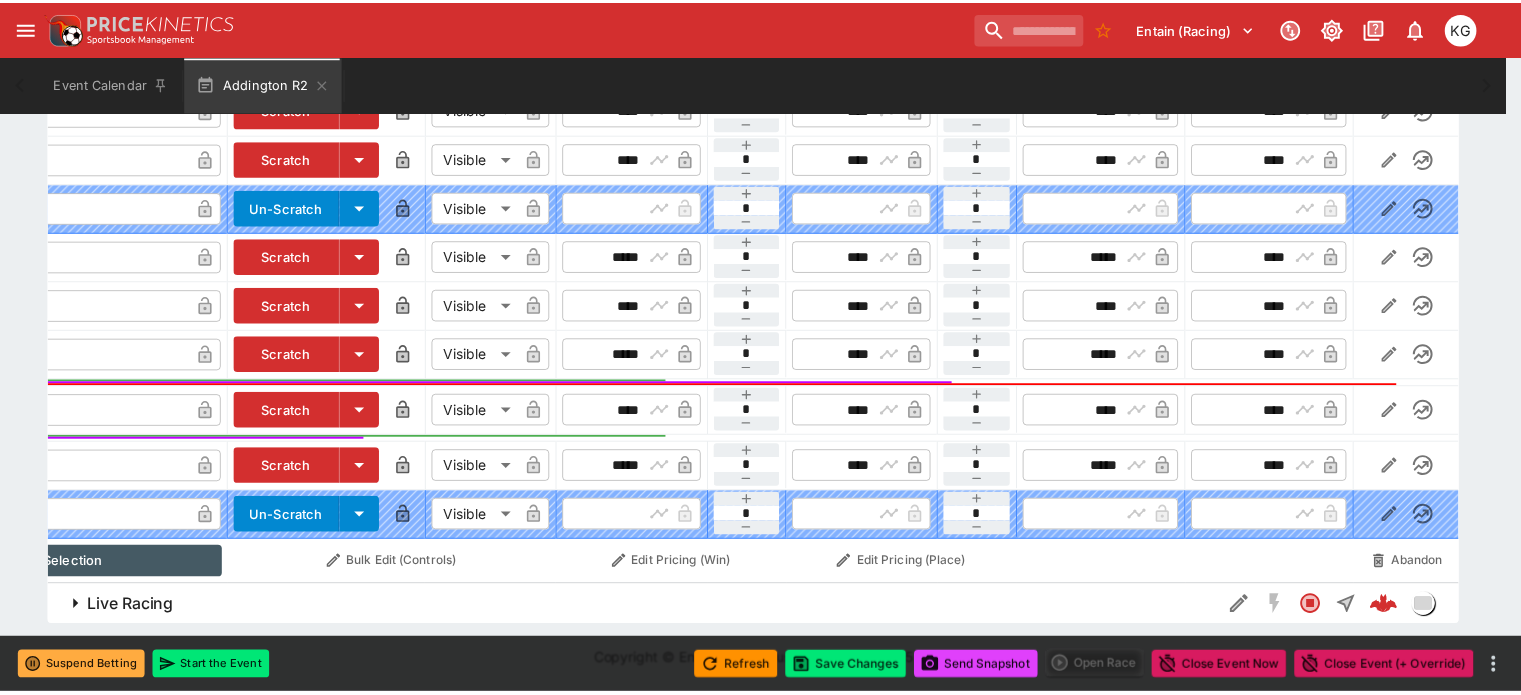 scroll, scrollTop: 0, scrollLeft: 166, axis: horizontal 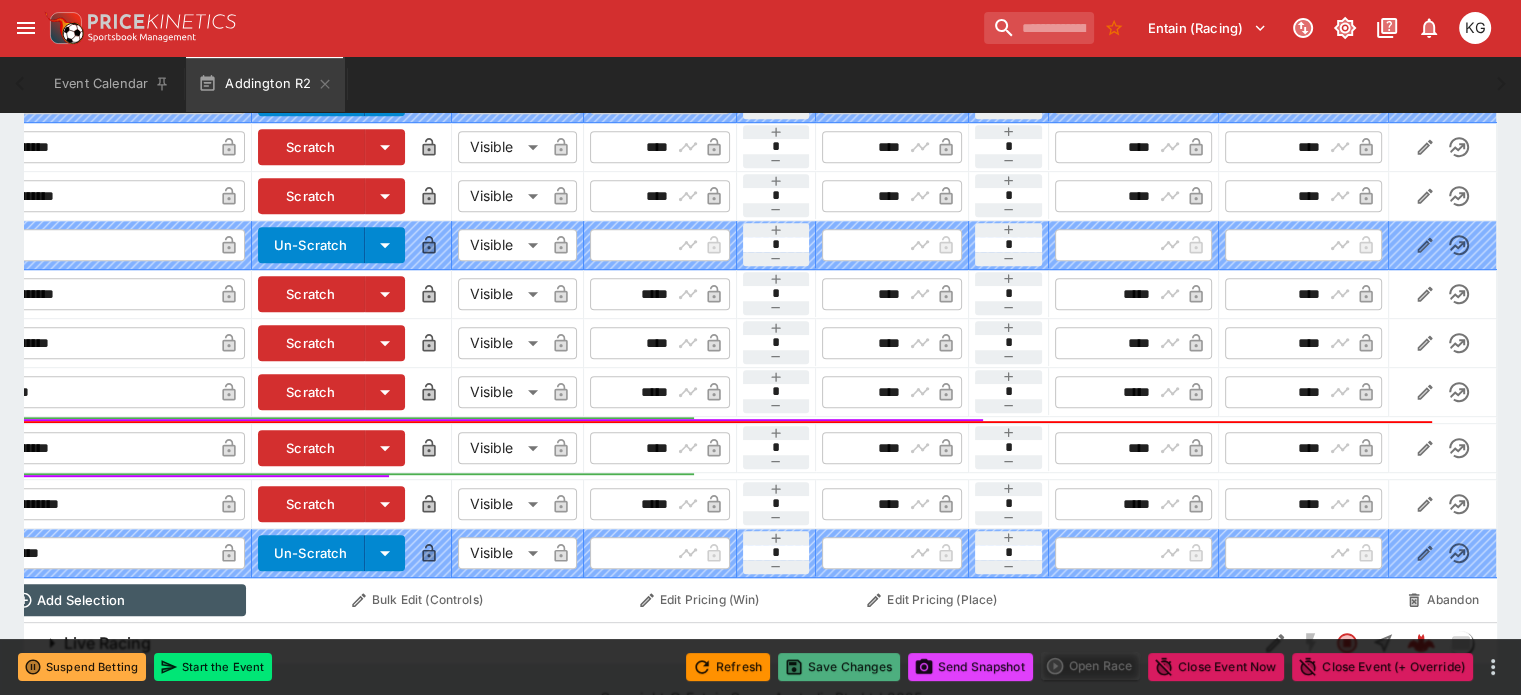 click on "Save Changes" at bounding box center [839, 667] 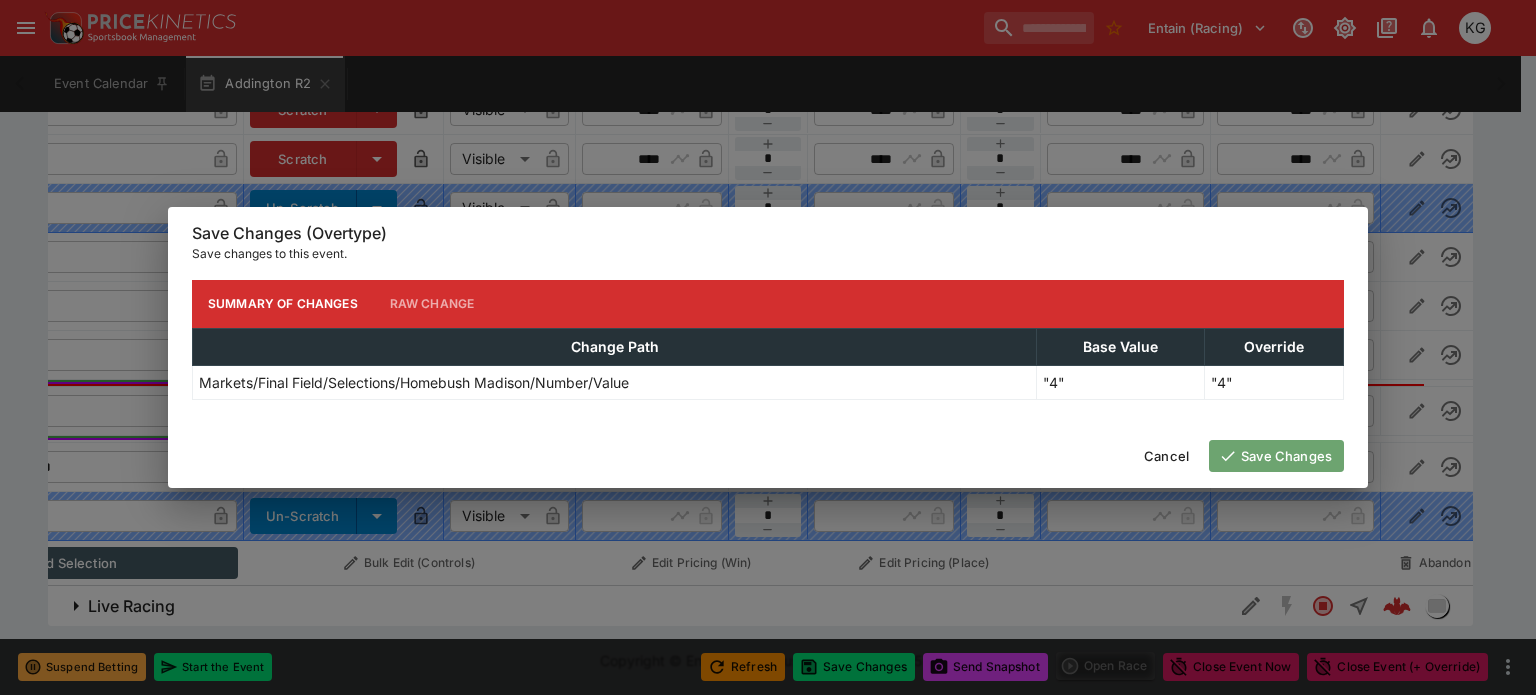 click on "Save Changes" at bounding box center [1276, 456] 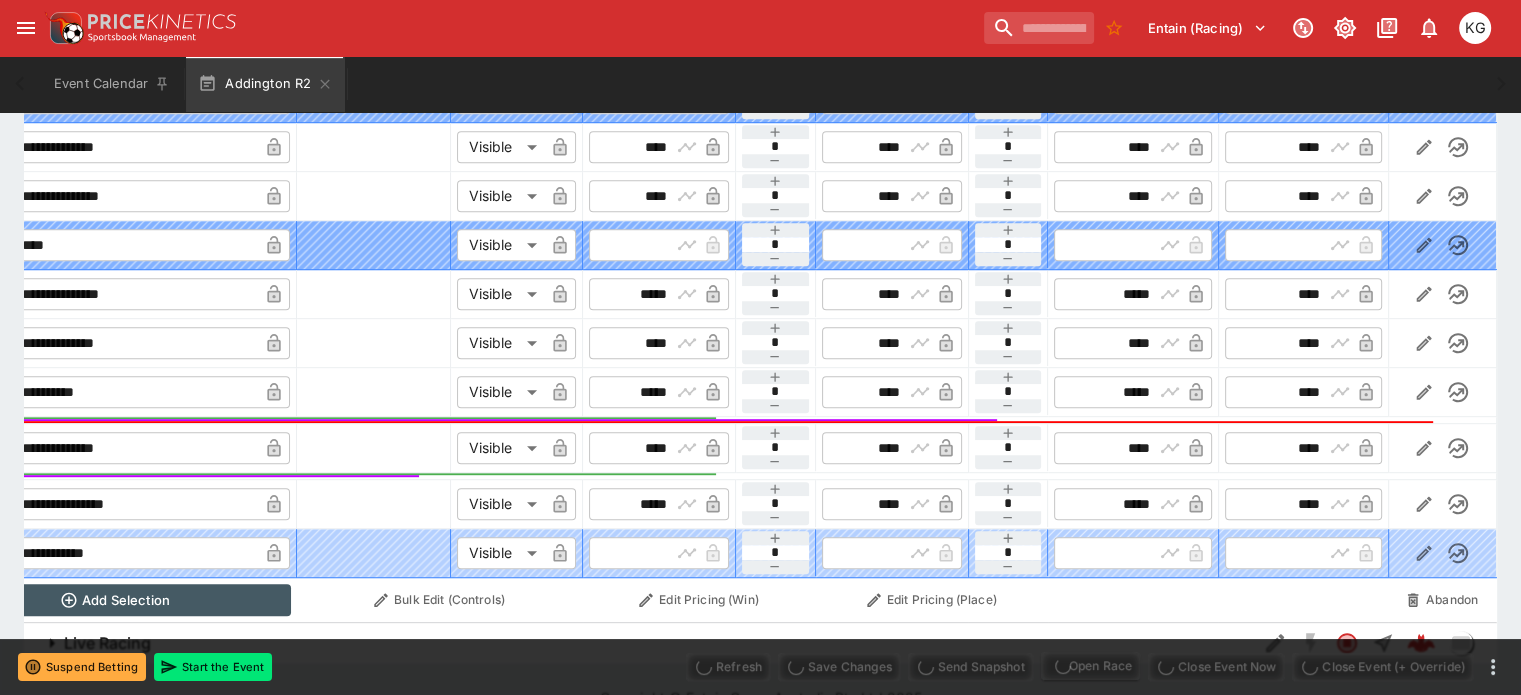 scroll, scrollTop: 0, scrollLeft: 134, axis: horizontal 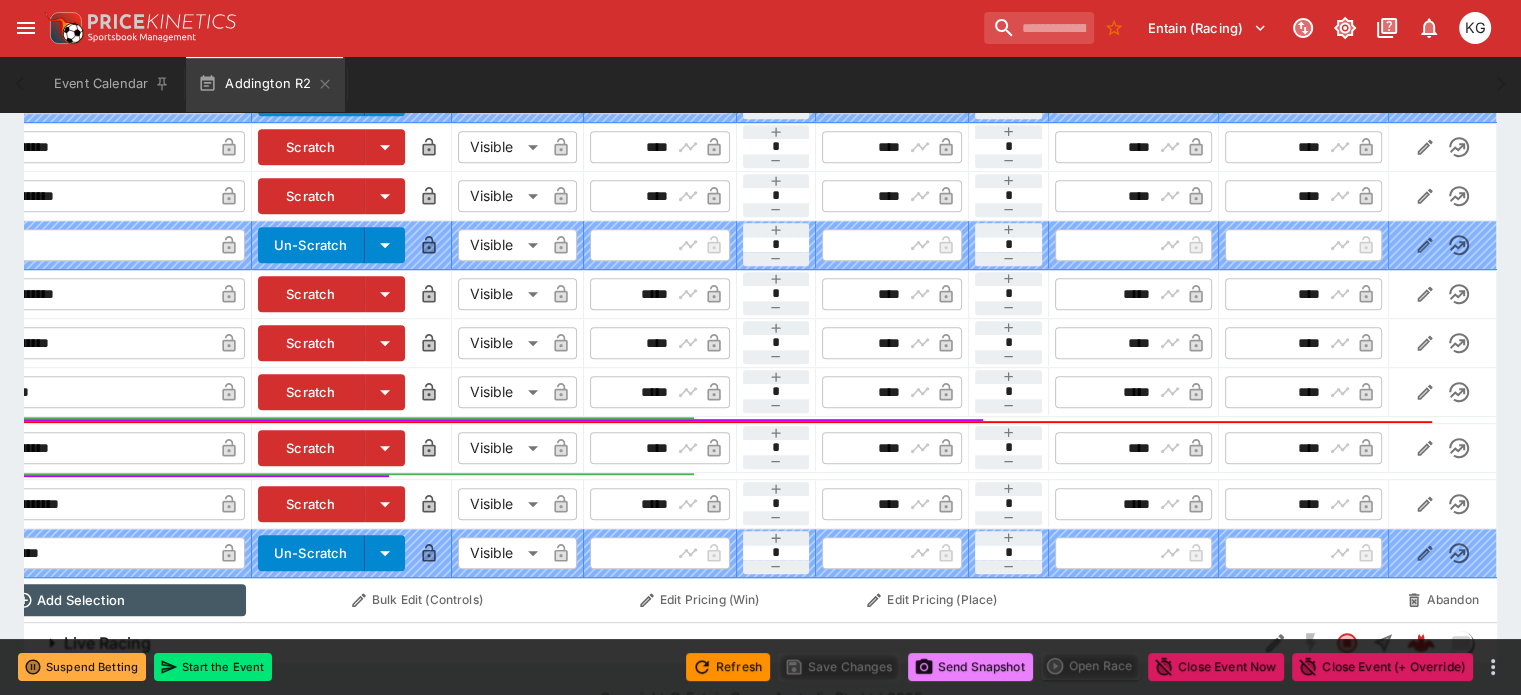 click on "Send Snapshot" at bounding box center (970, 667) 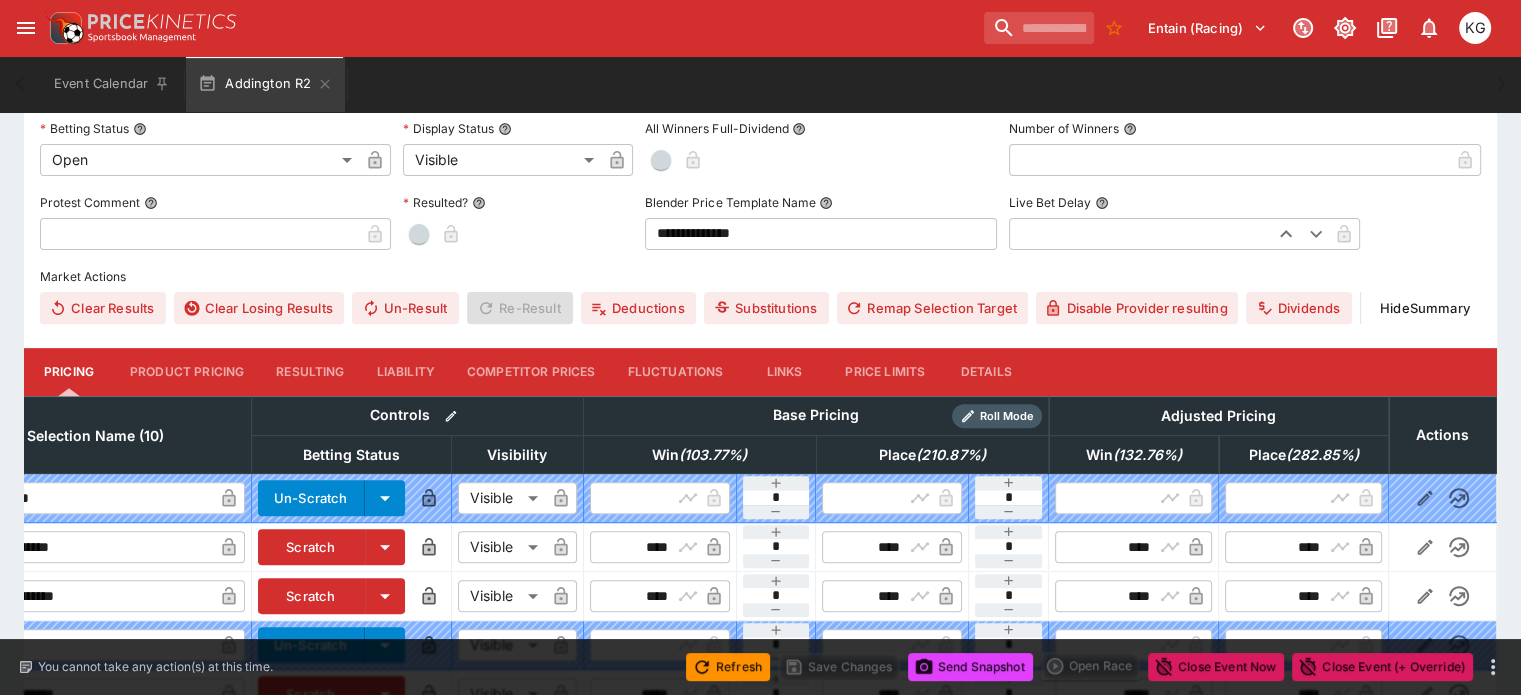 scroll, scrollTop: 658, scrollLeft: 0, axis: vertical 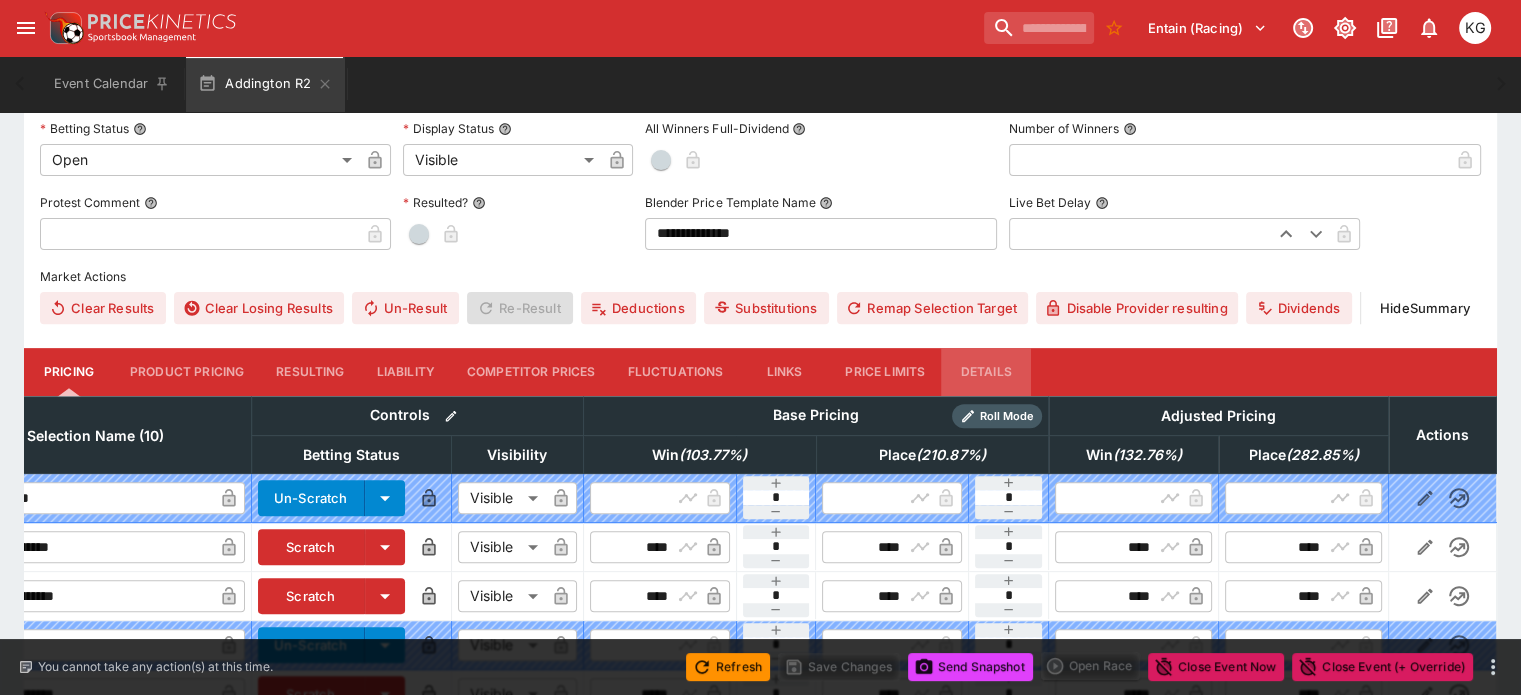 click on "Details" at bounding box center [986, 372] 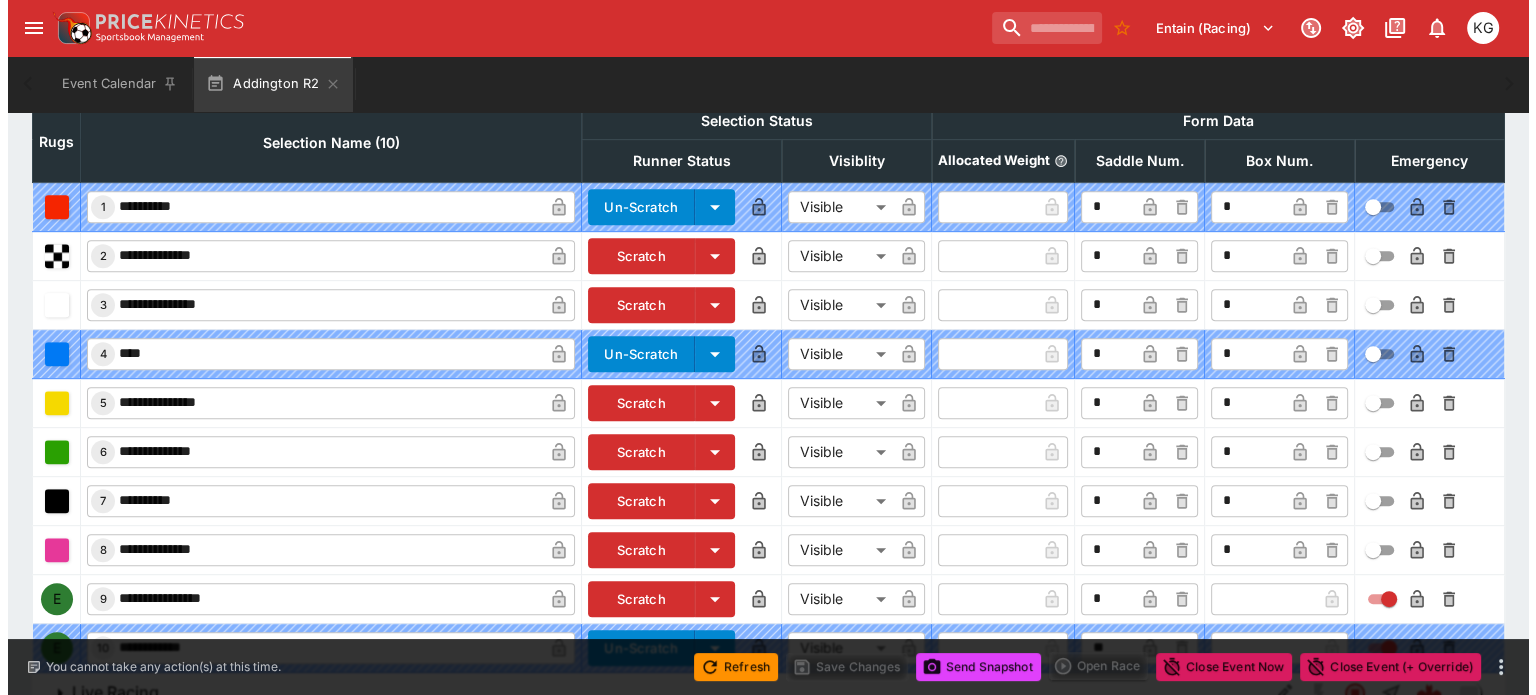 scroll, scrollTop: 987, scrollLeft: 0, axis: vertical 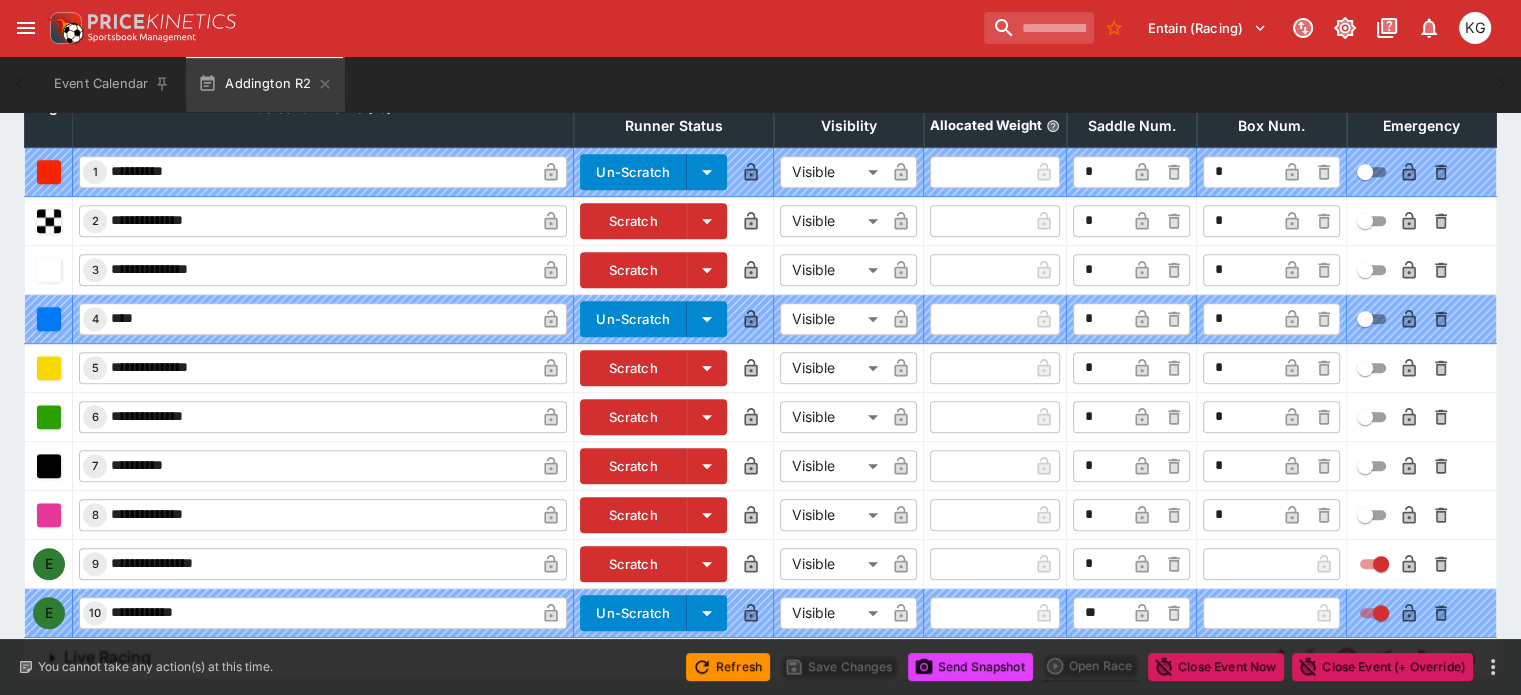 click at bounding box center (1255, 564) 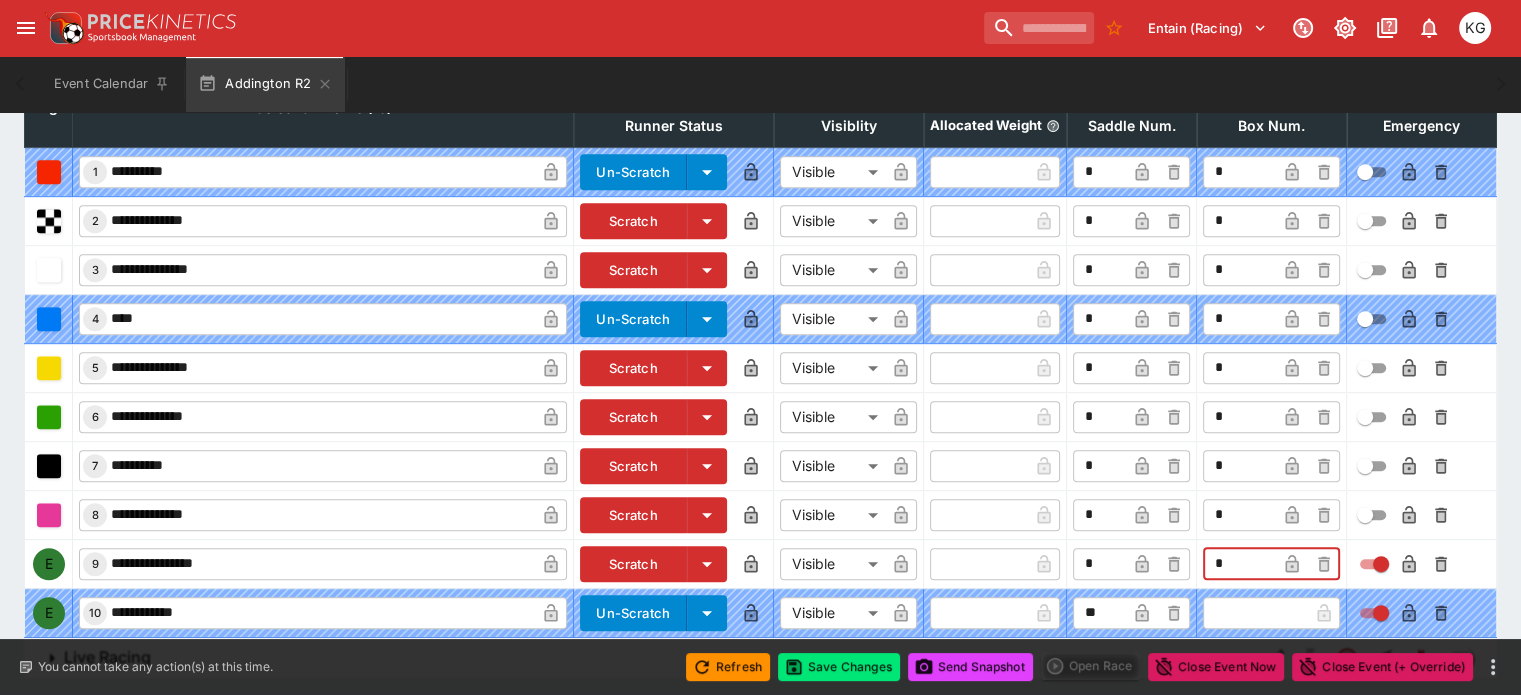 type on "*" 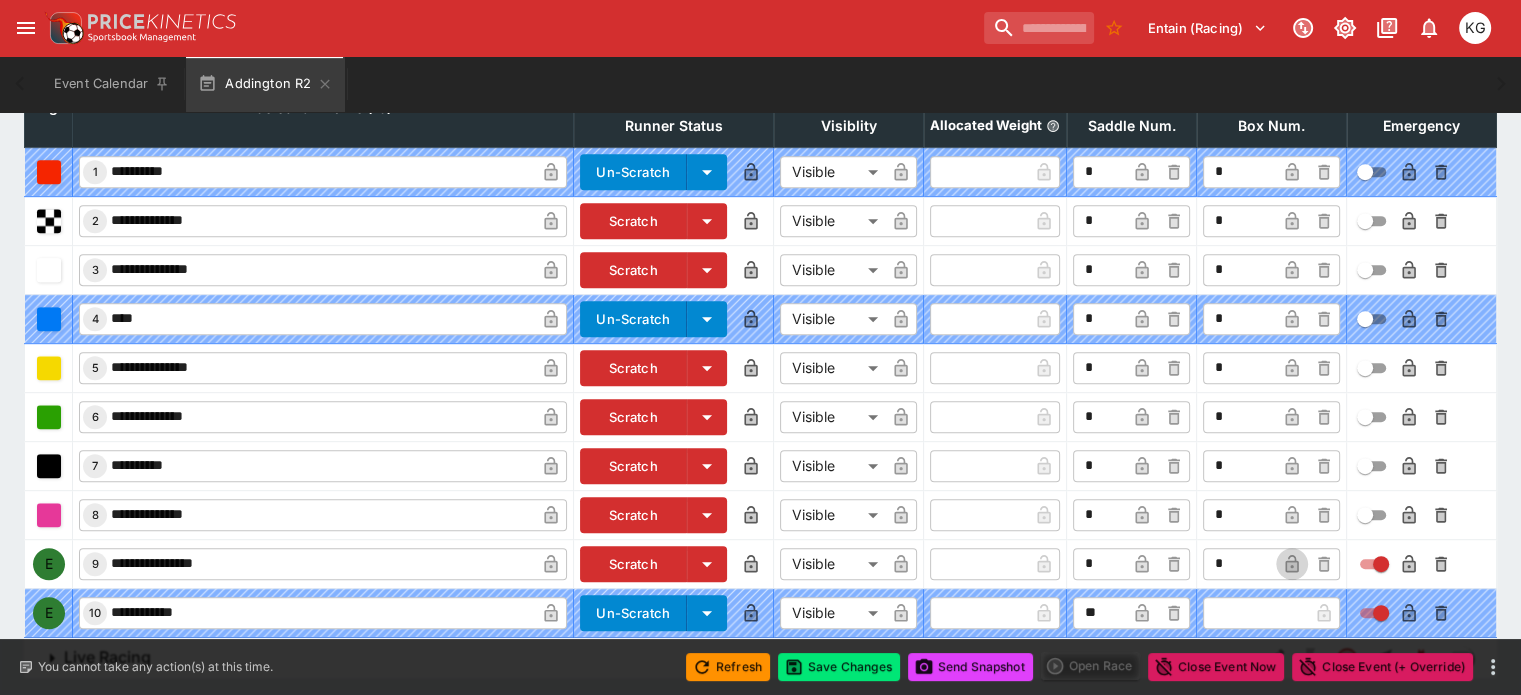 click 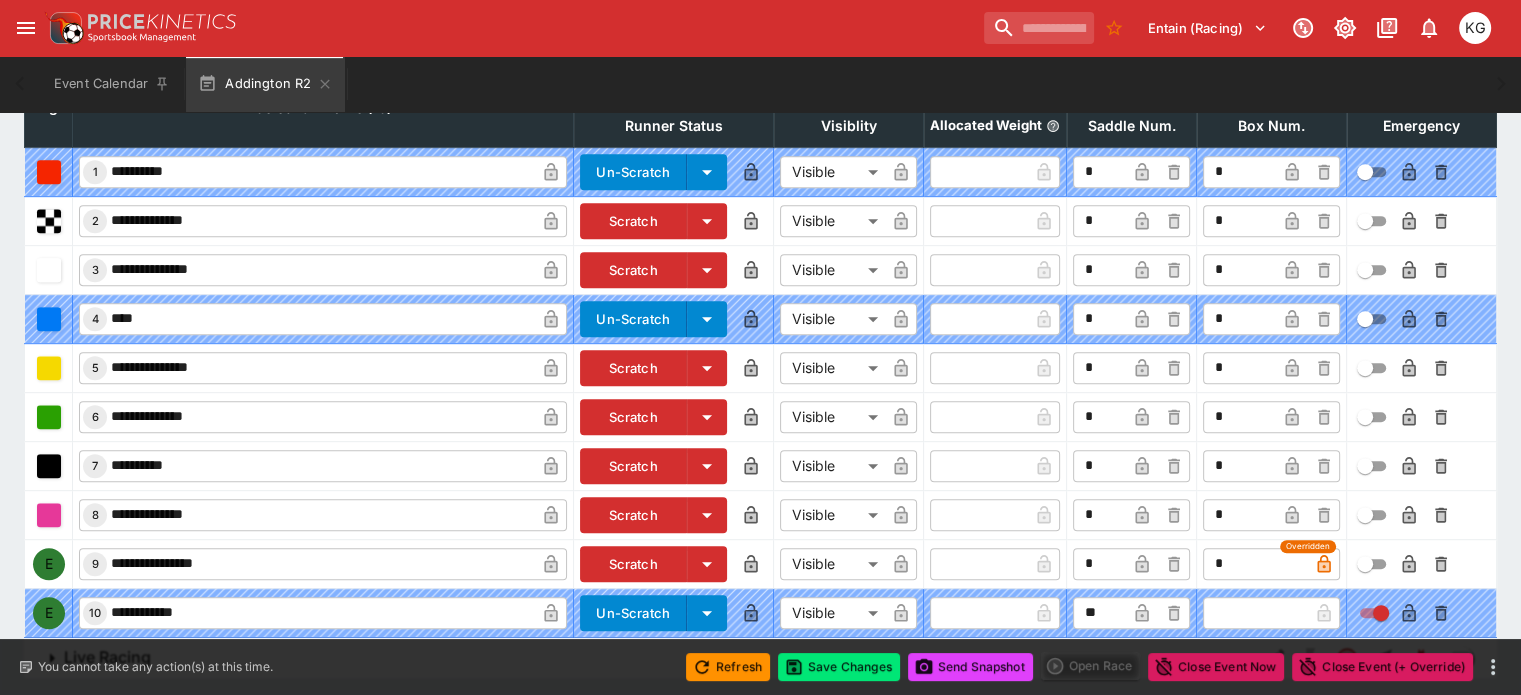 click 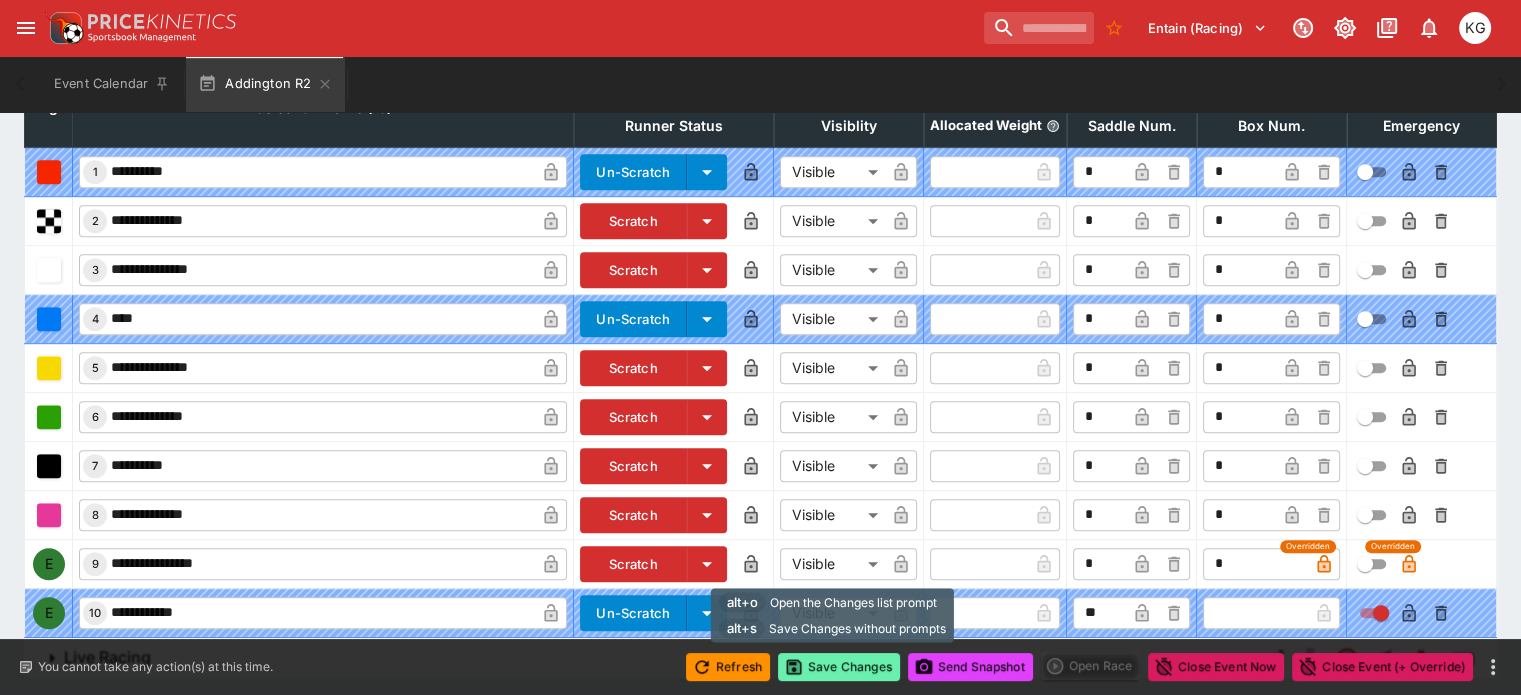 click on "Save Changes" at bounding box center [839, 667] 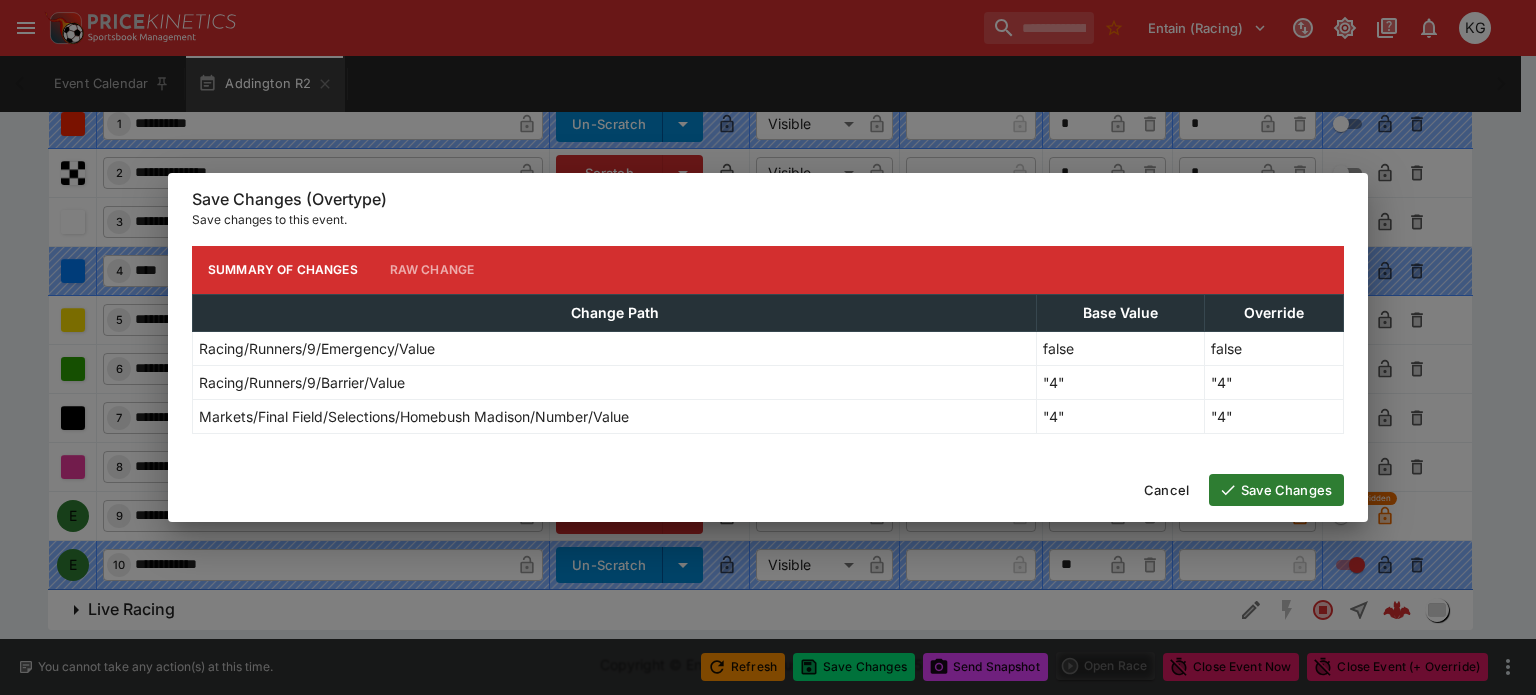 click on "Save Changes" at bounding box center (1276, 490) 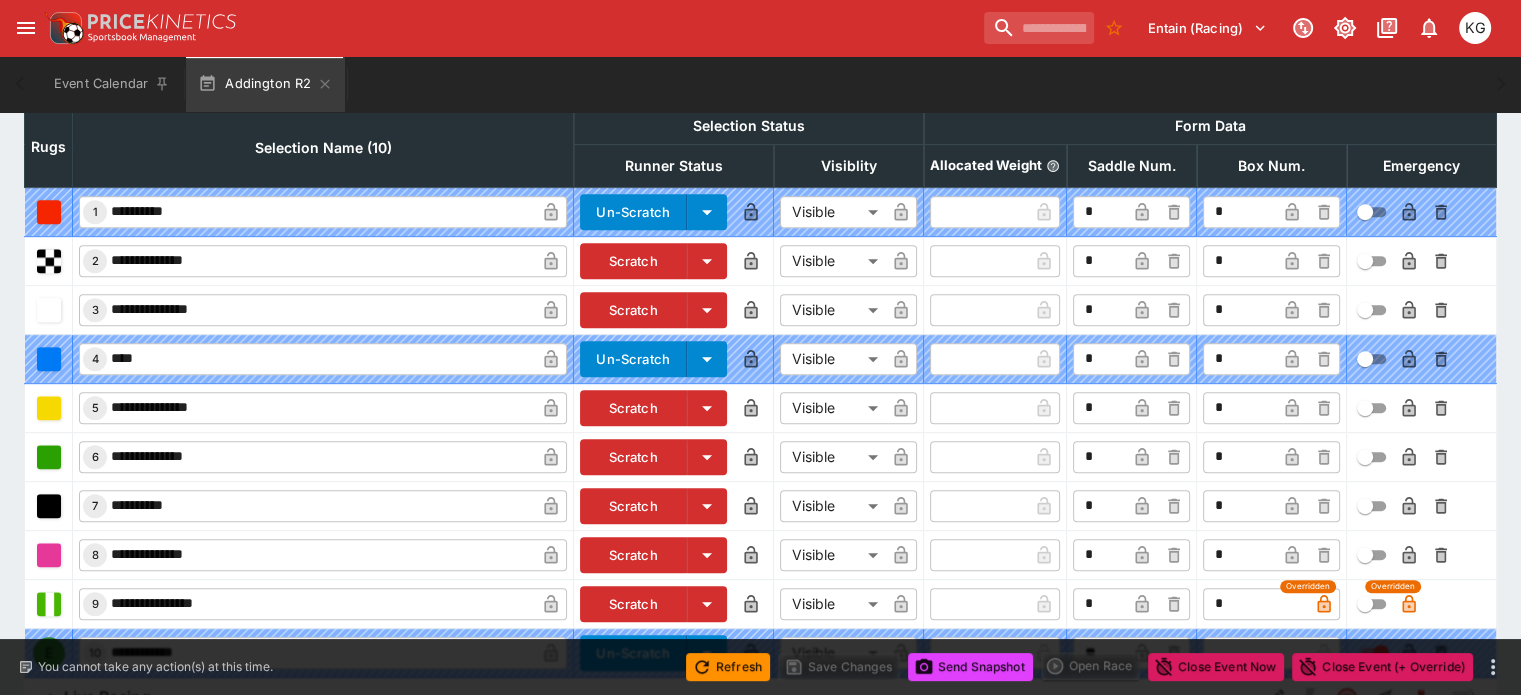 scroll, scrollTop: 987, scrollLeft: 0, axis: vertical 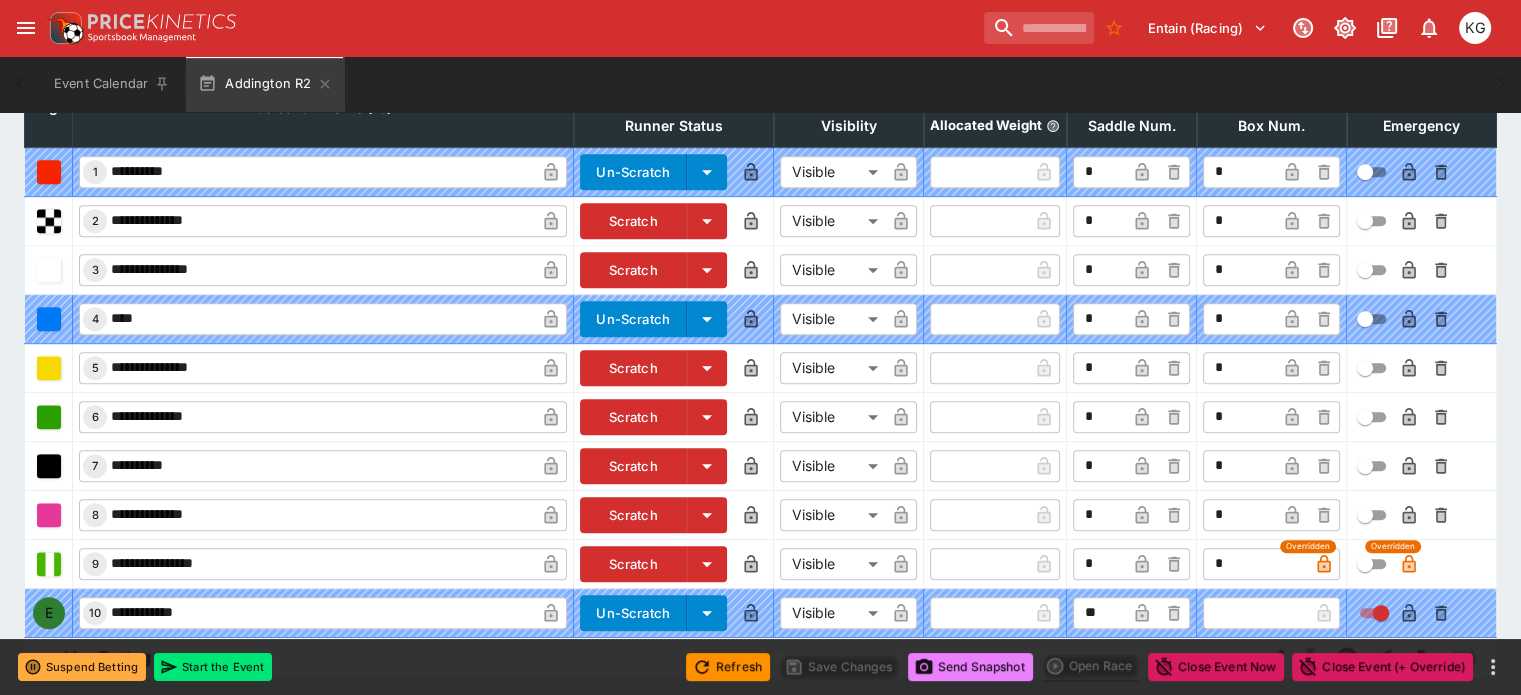 click on "Send Snapshot" at bounding box center [970, 667] 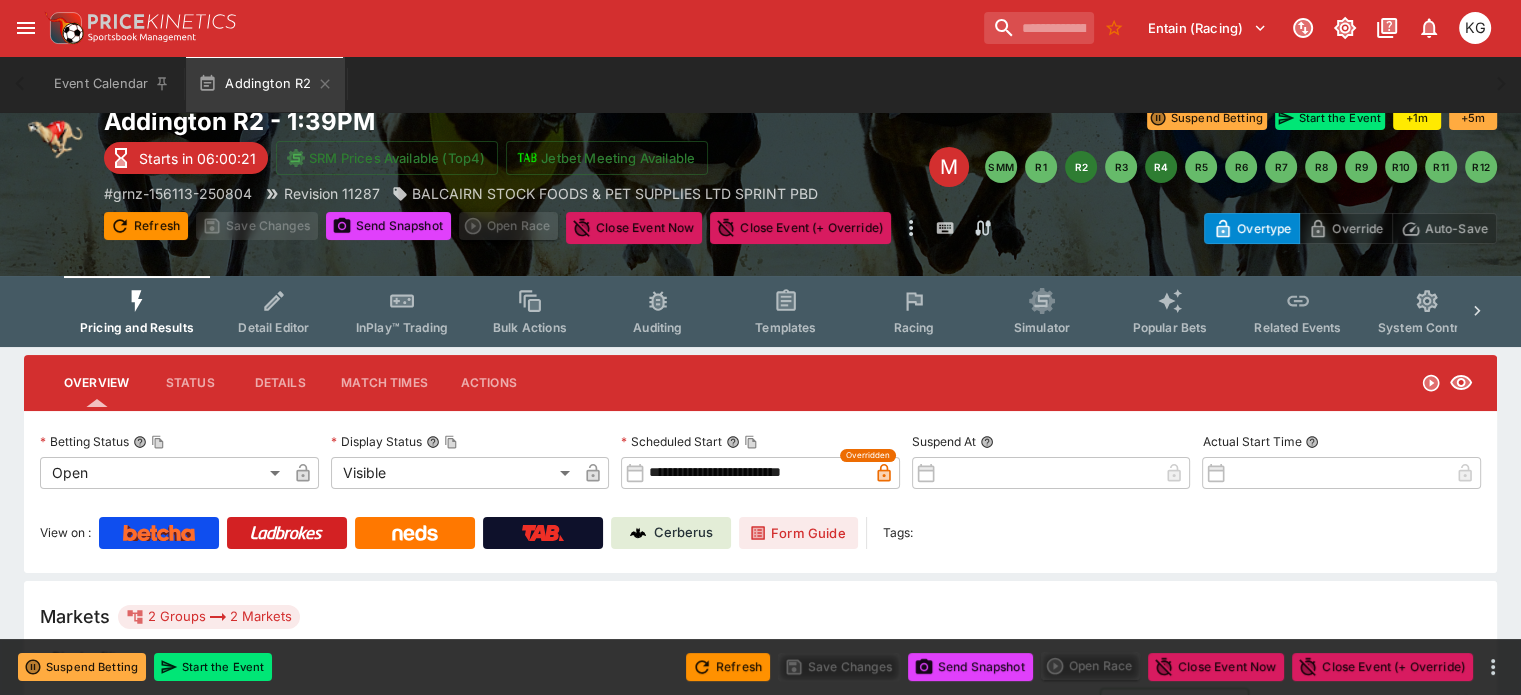 scroll, scrollTop: 0, scrollLeft: 0, axis: both 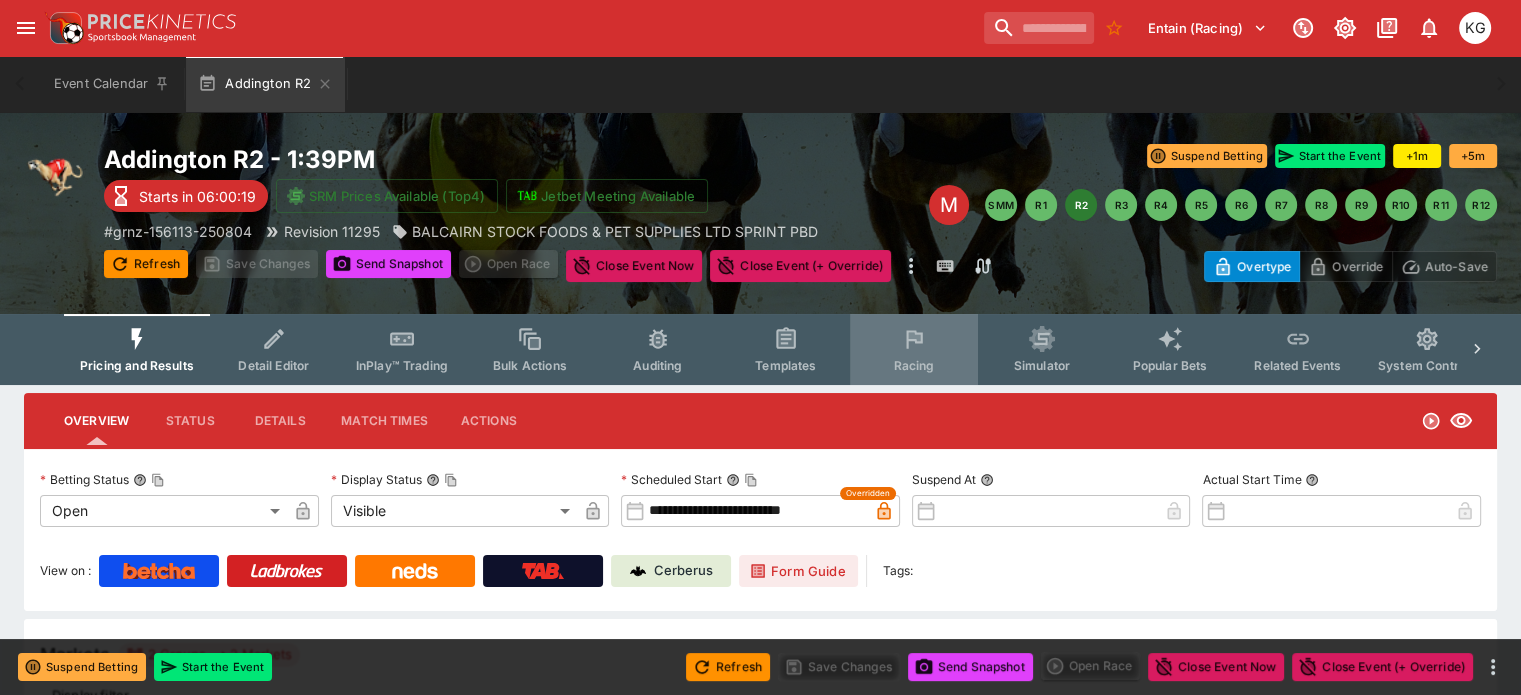 click on "Racing" at bounding box center (914, 349) 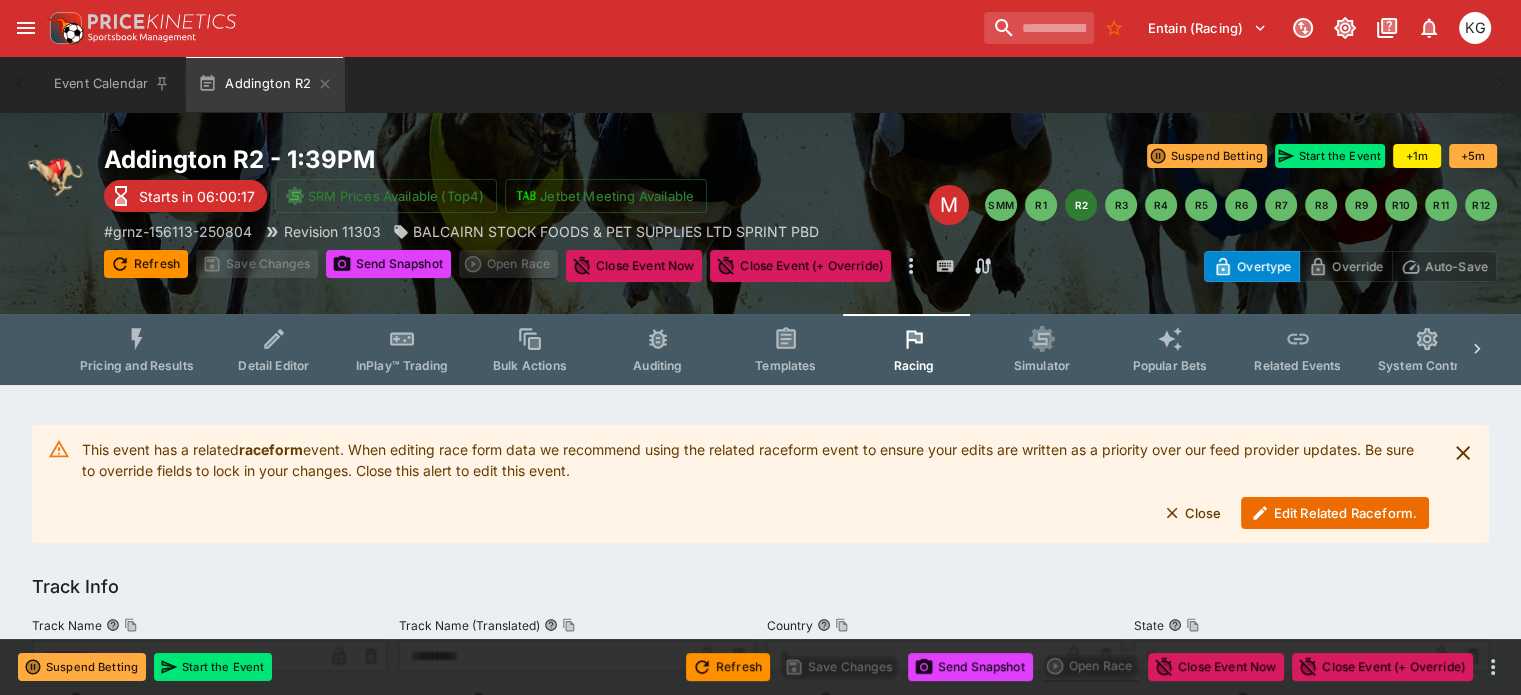 click on "Edit Related Raceform." at bounding box center (1335, 513) 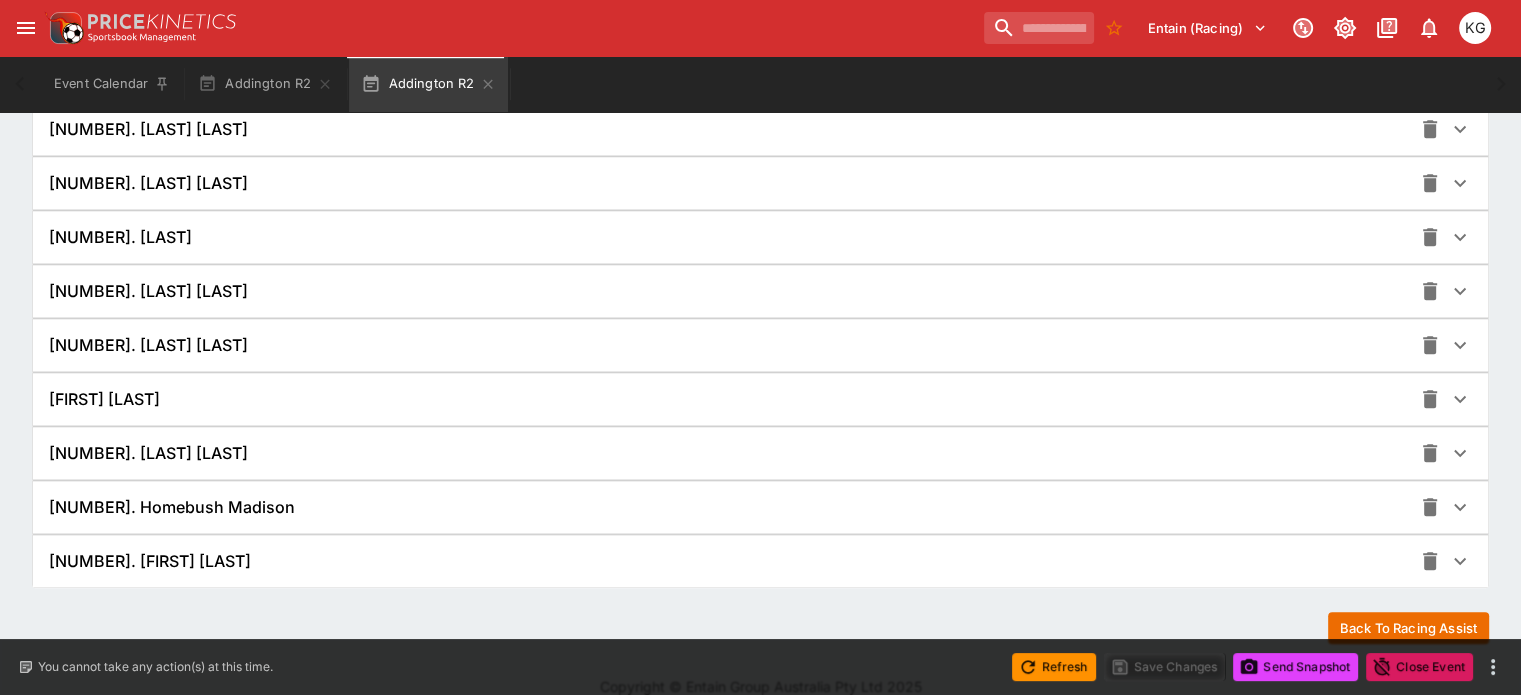 scroll, scrollTop: 1532, scrollLeft: 0, axis: vertical 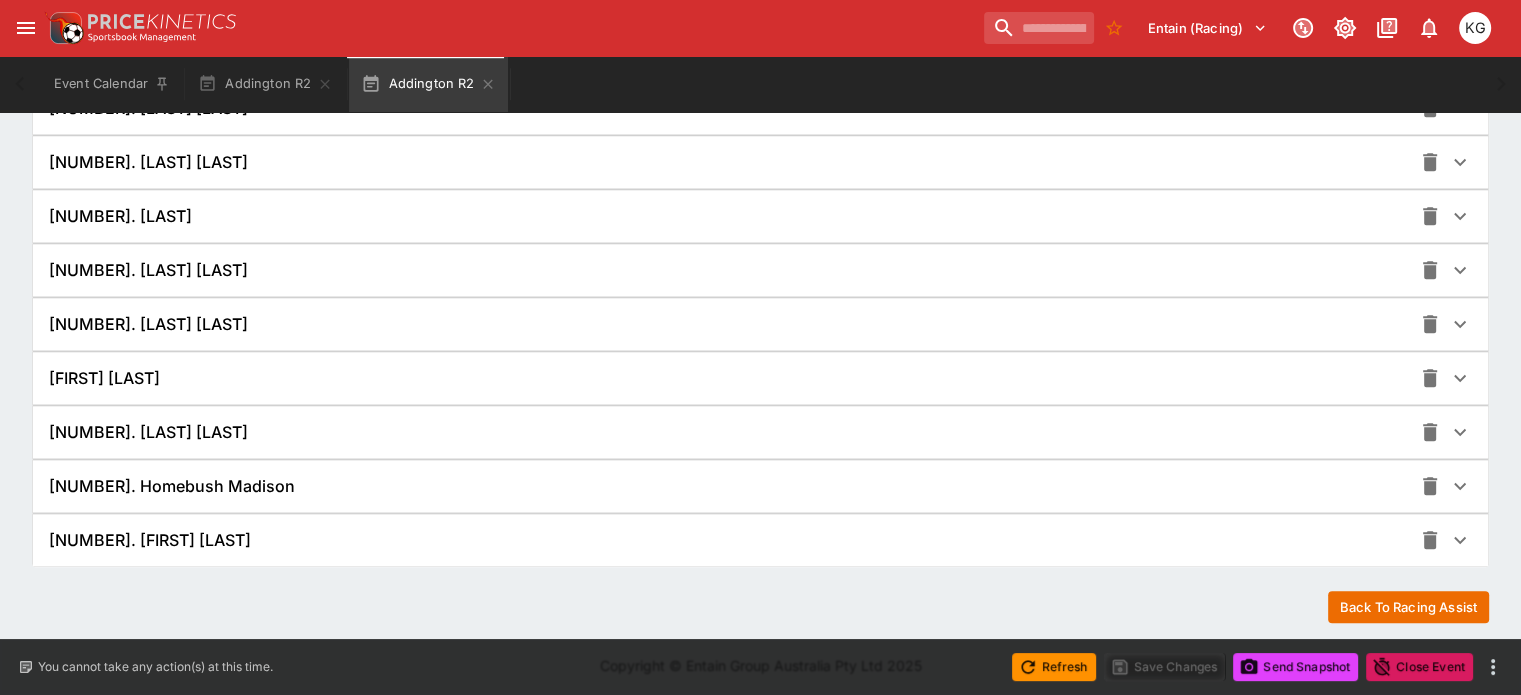 click on "9. Homebush [LAST]" at bounding box center (760, 486) 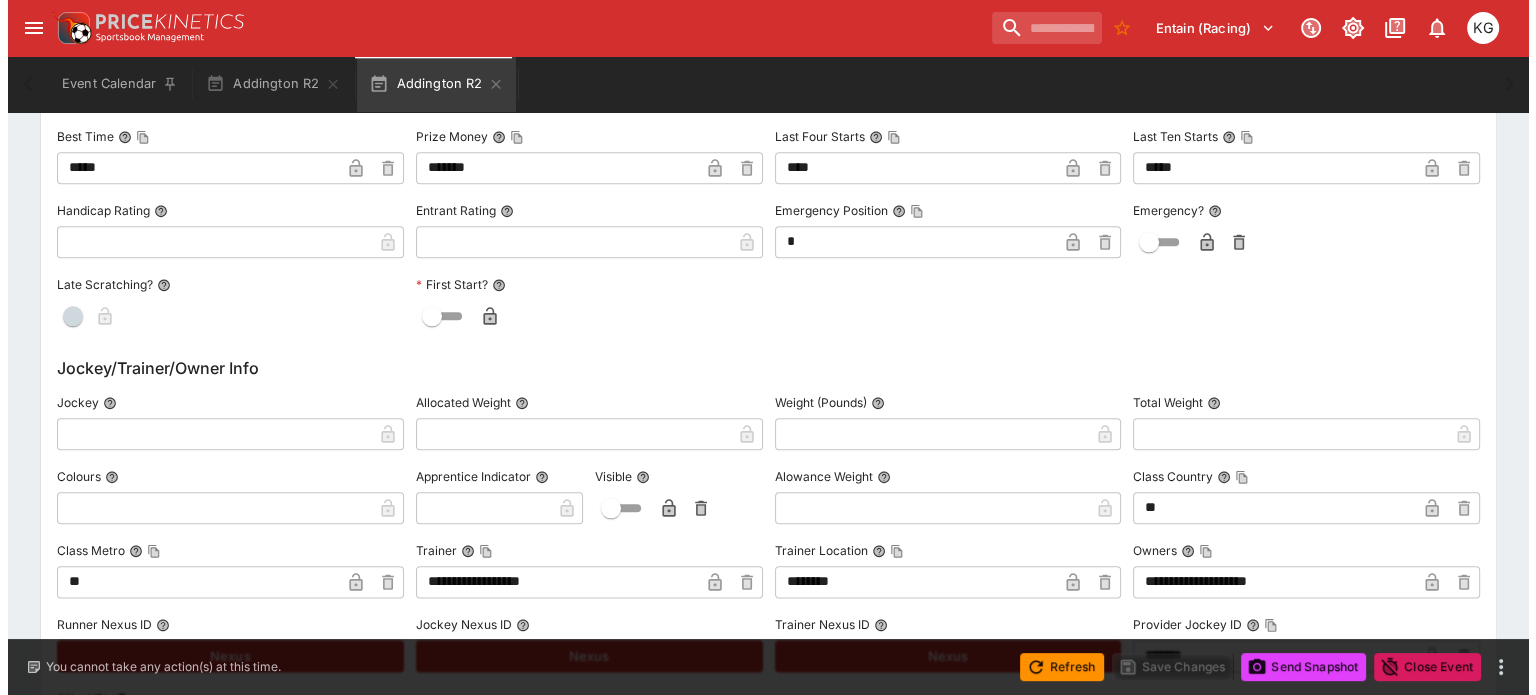 scroll, scrollTop: 2232, scrollLeft: 0, axis: vertical 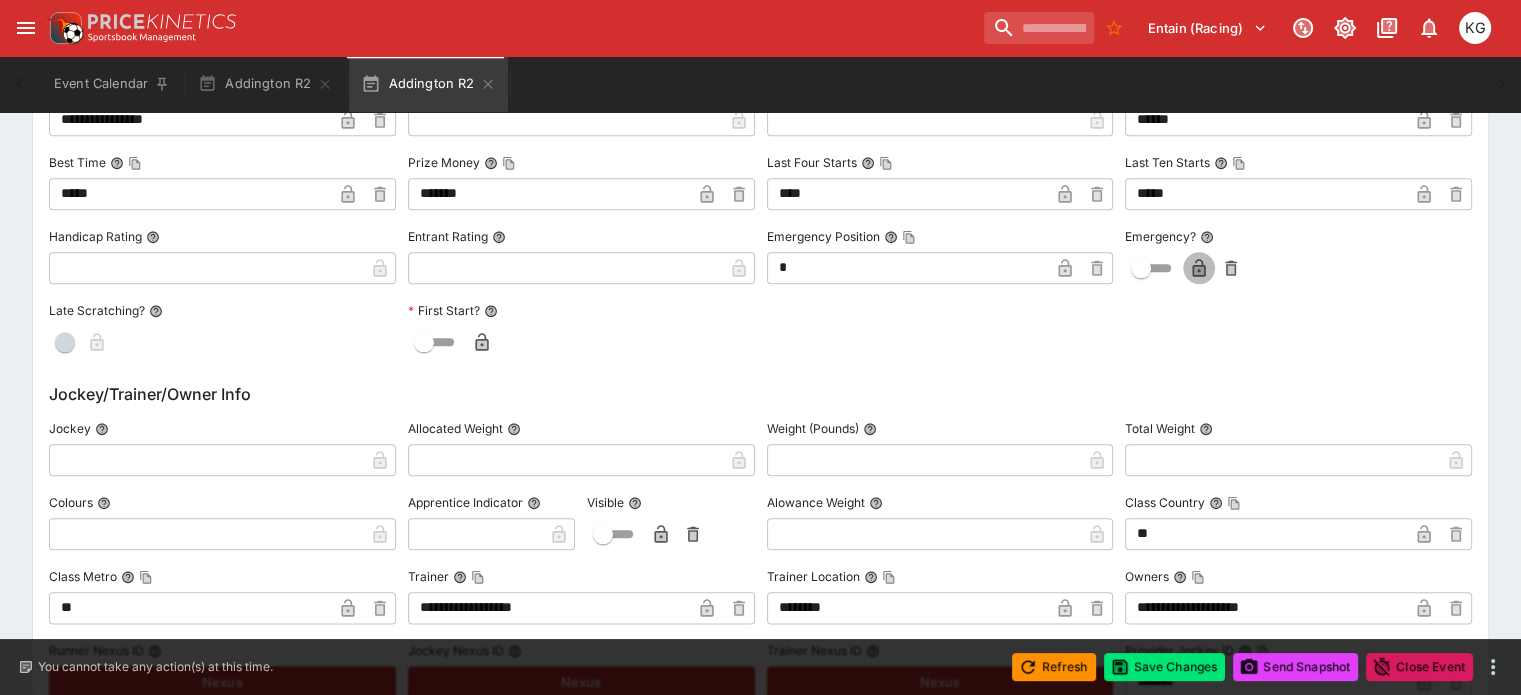 click 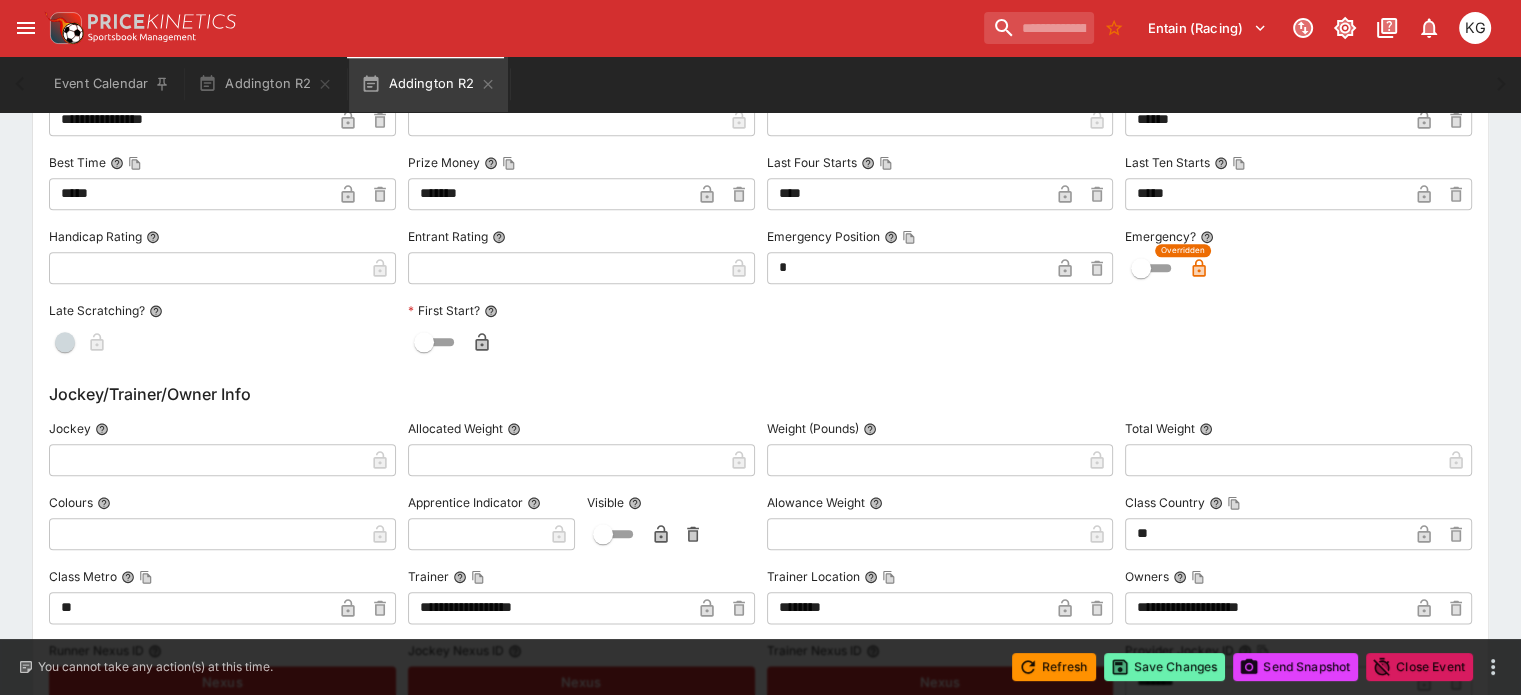 click on "Save Changes" at bounding box center (1165, 667) 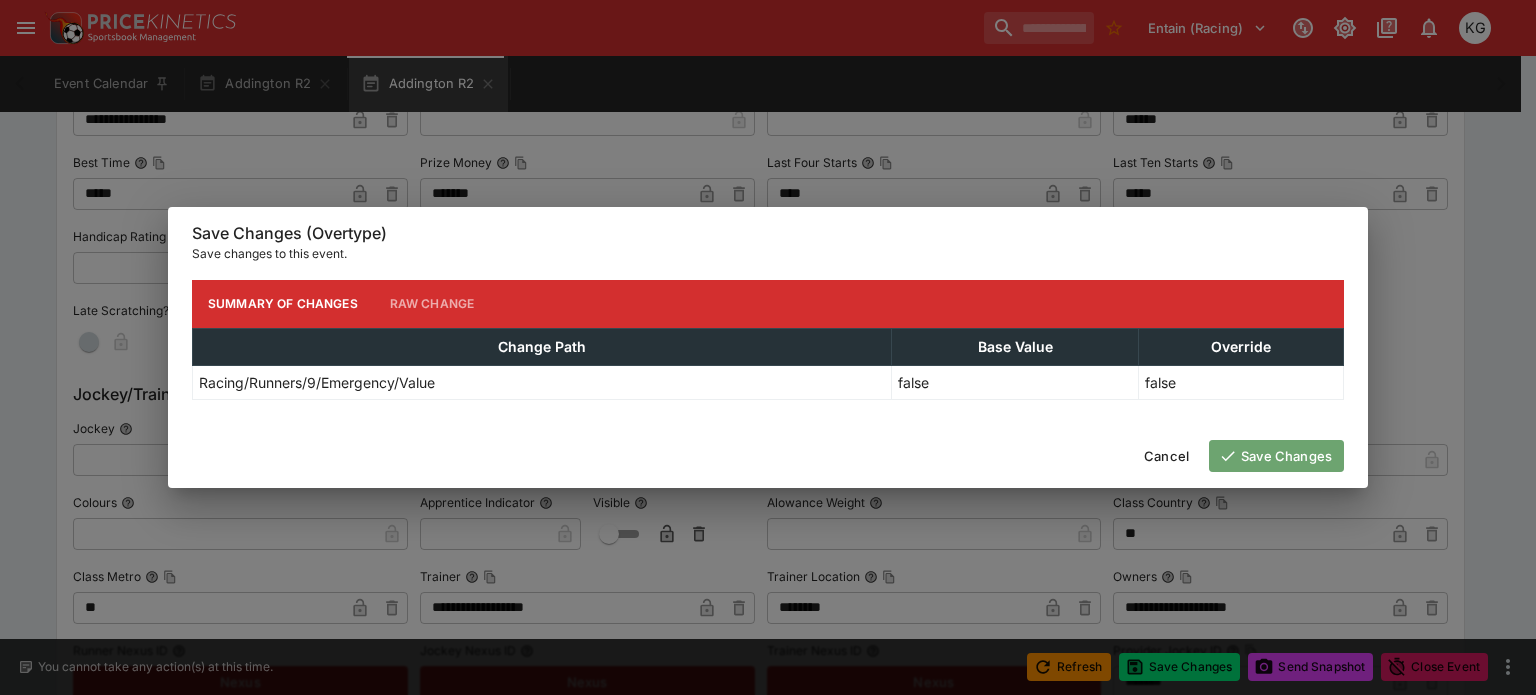click on "Save Changes" at bounding box center (1276, 456) 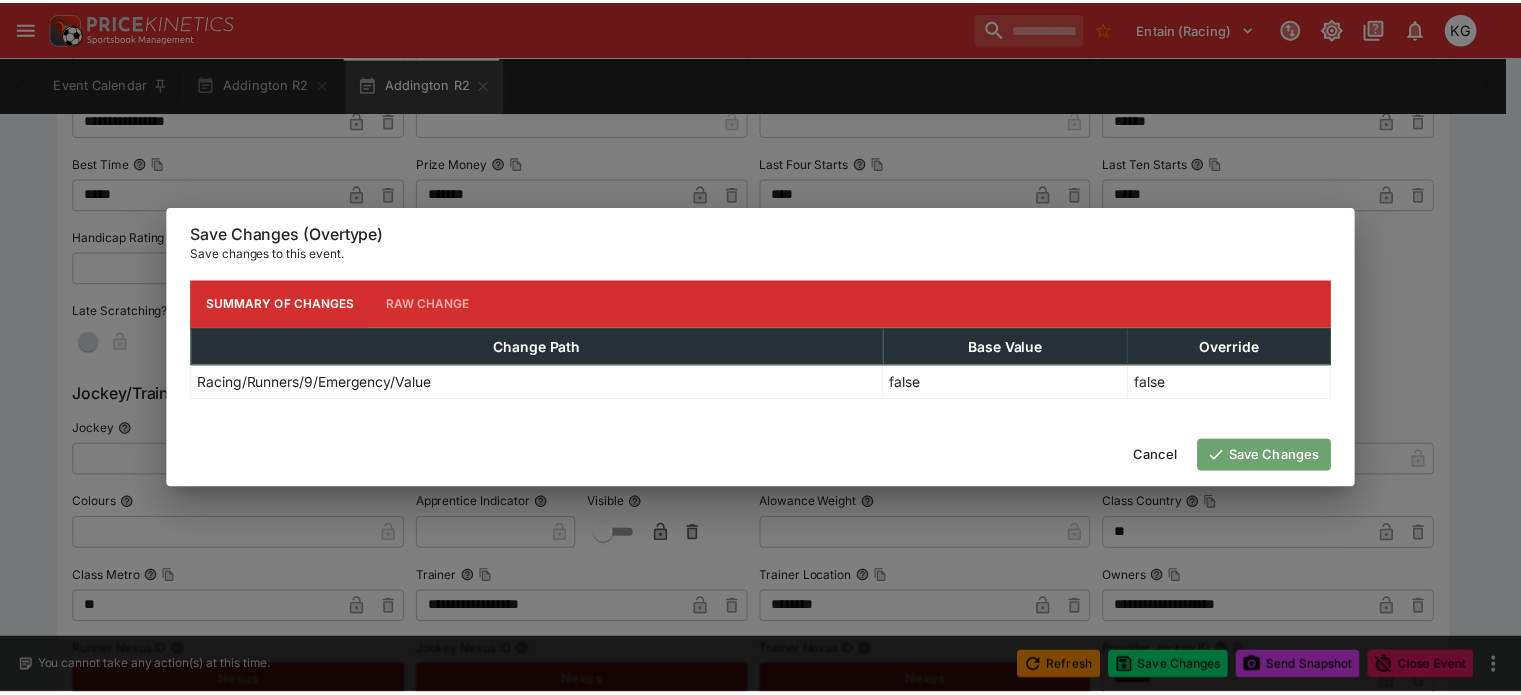 scroll, scrollTop: 0, scrollLeft: 0, axis: both 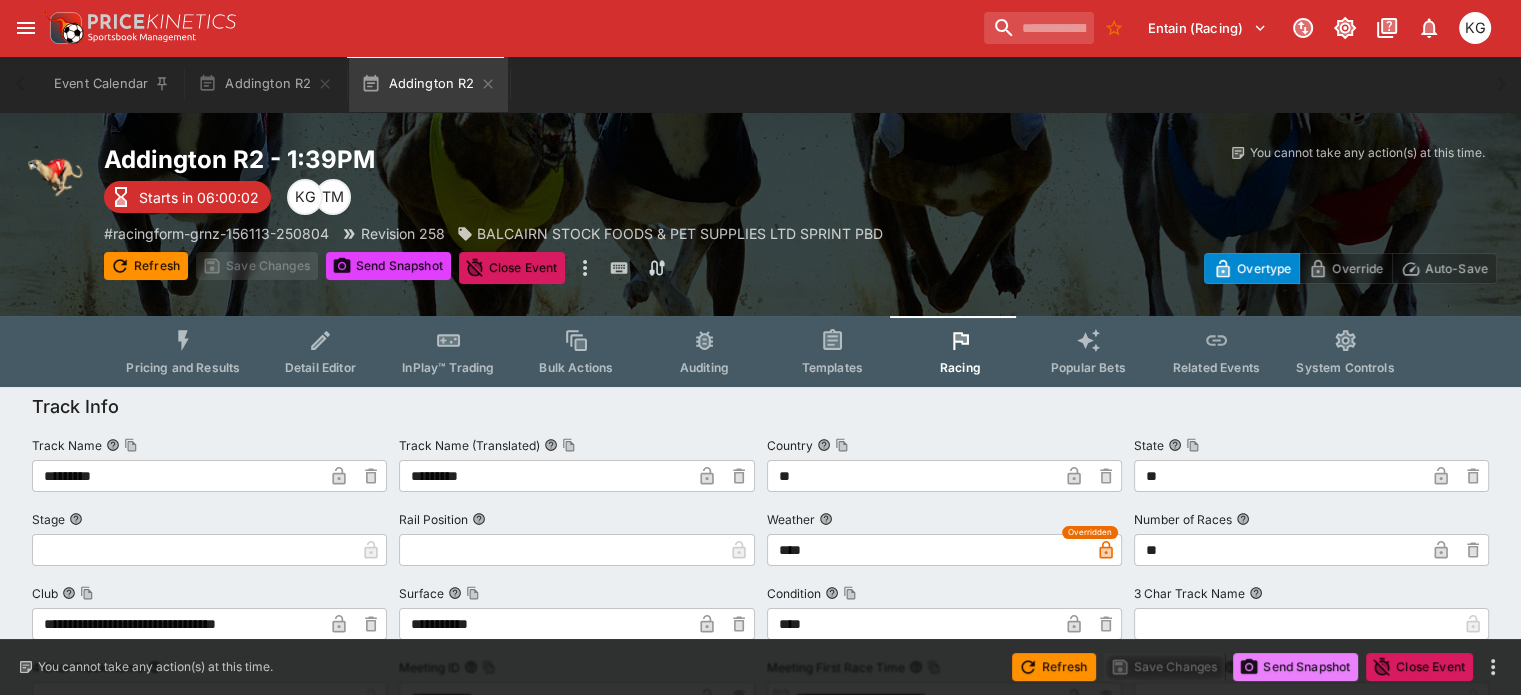 click on "Send Snapshot" at bounding box center [1295, 667] 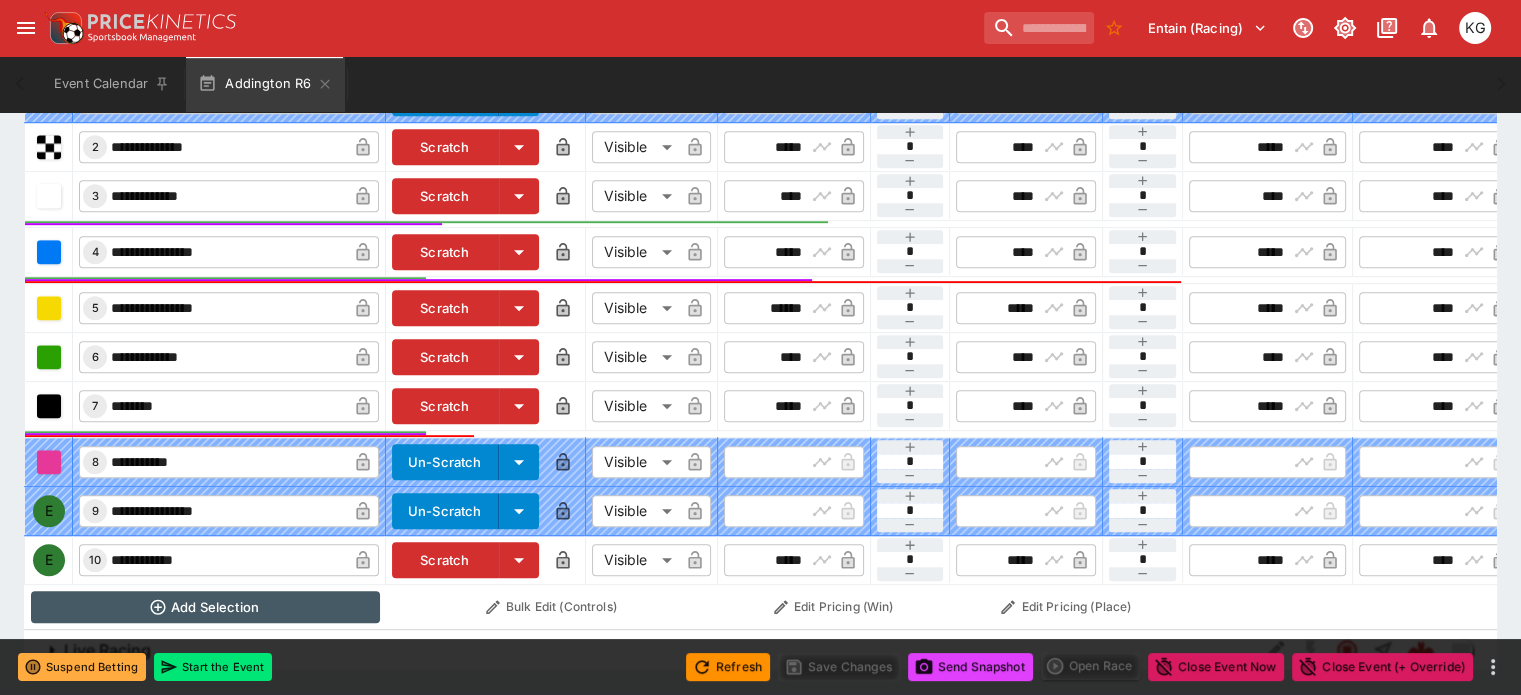 scroll, scrollTop: 1065, scrollLeft: 0, axis: vertical 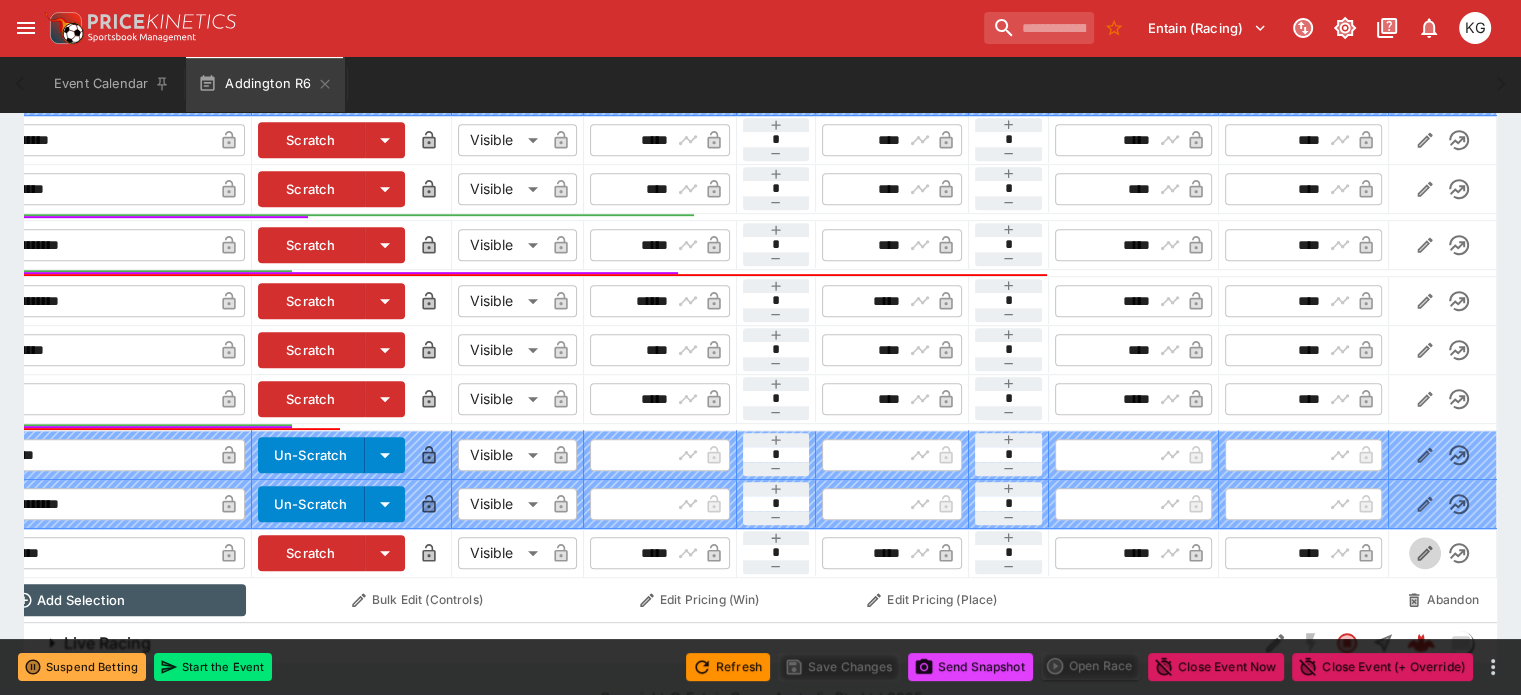 click 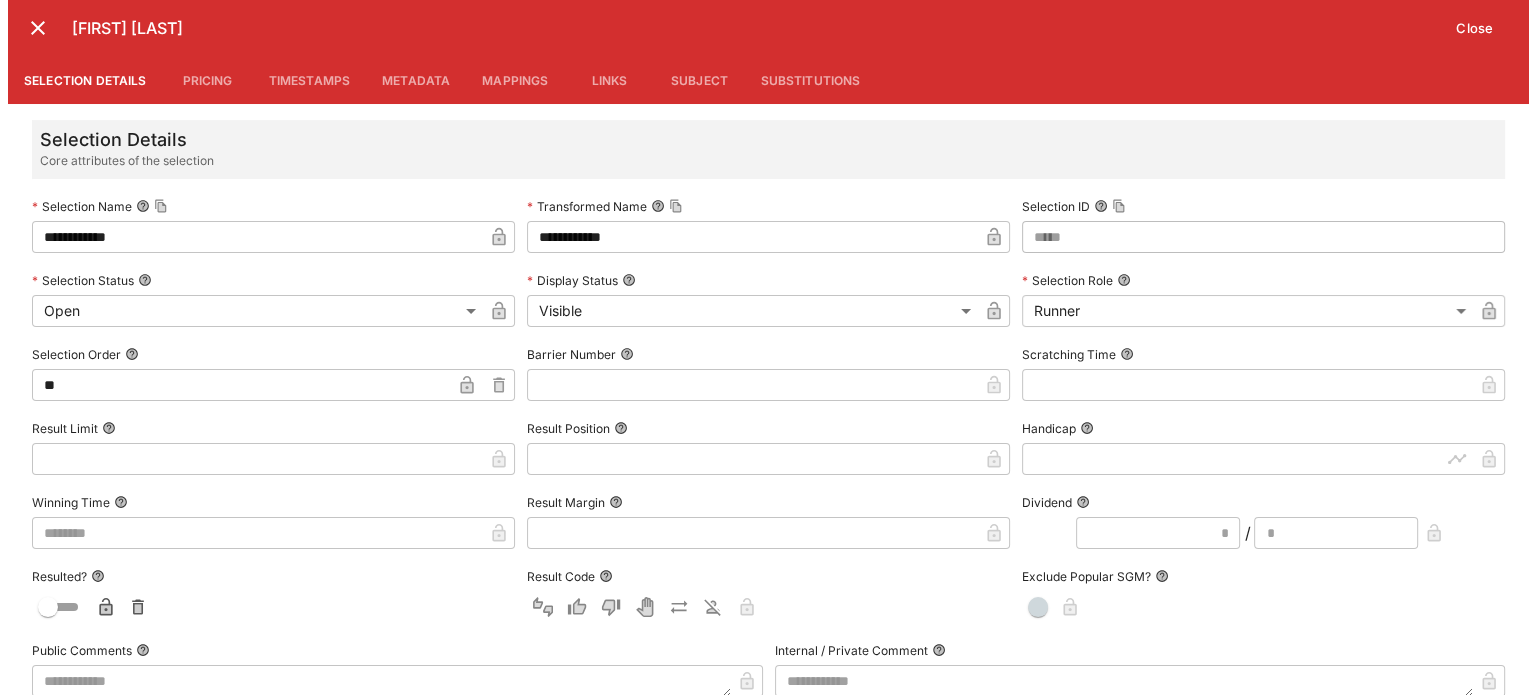 scroll, scrollTop: 0, scrollLeft: 180, axis: horizontal 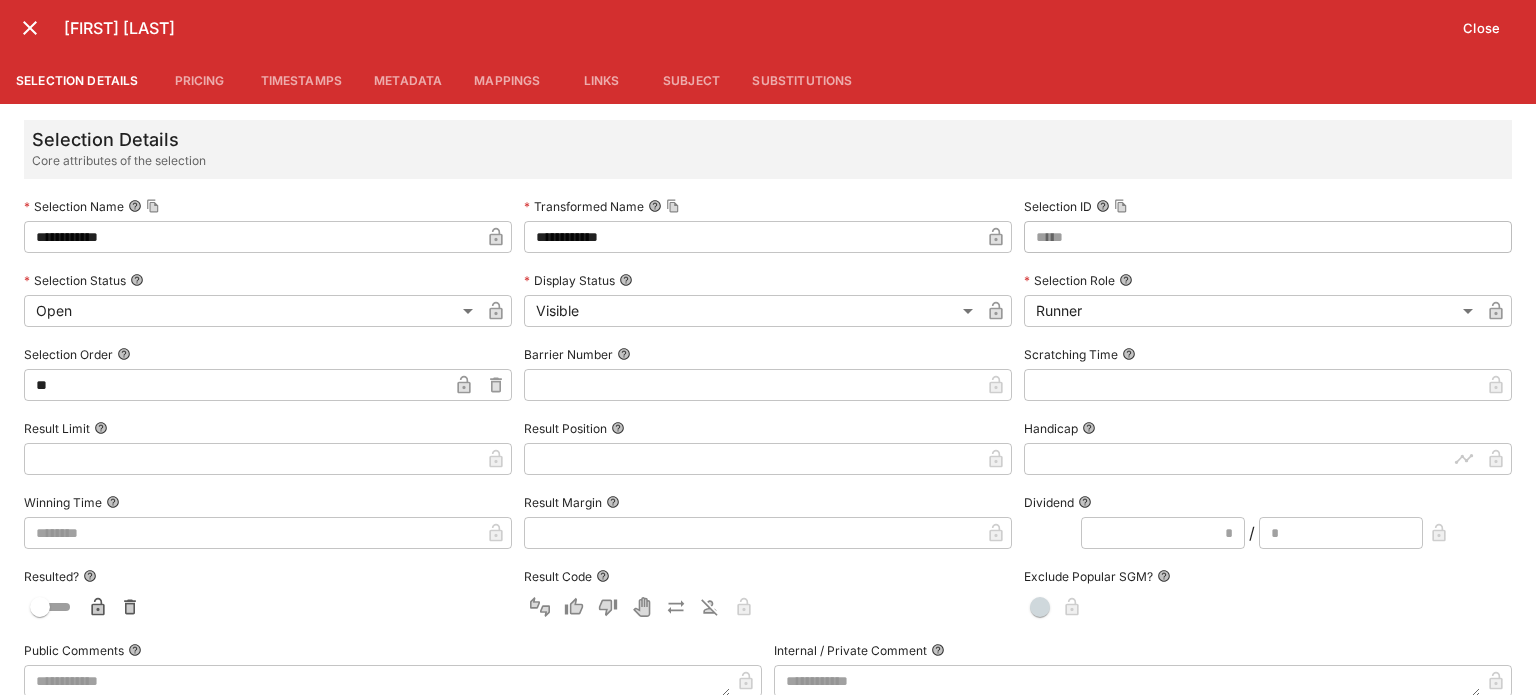 click at bounding box center [752, 385] 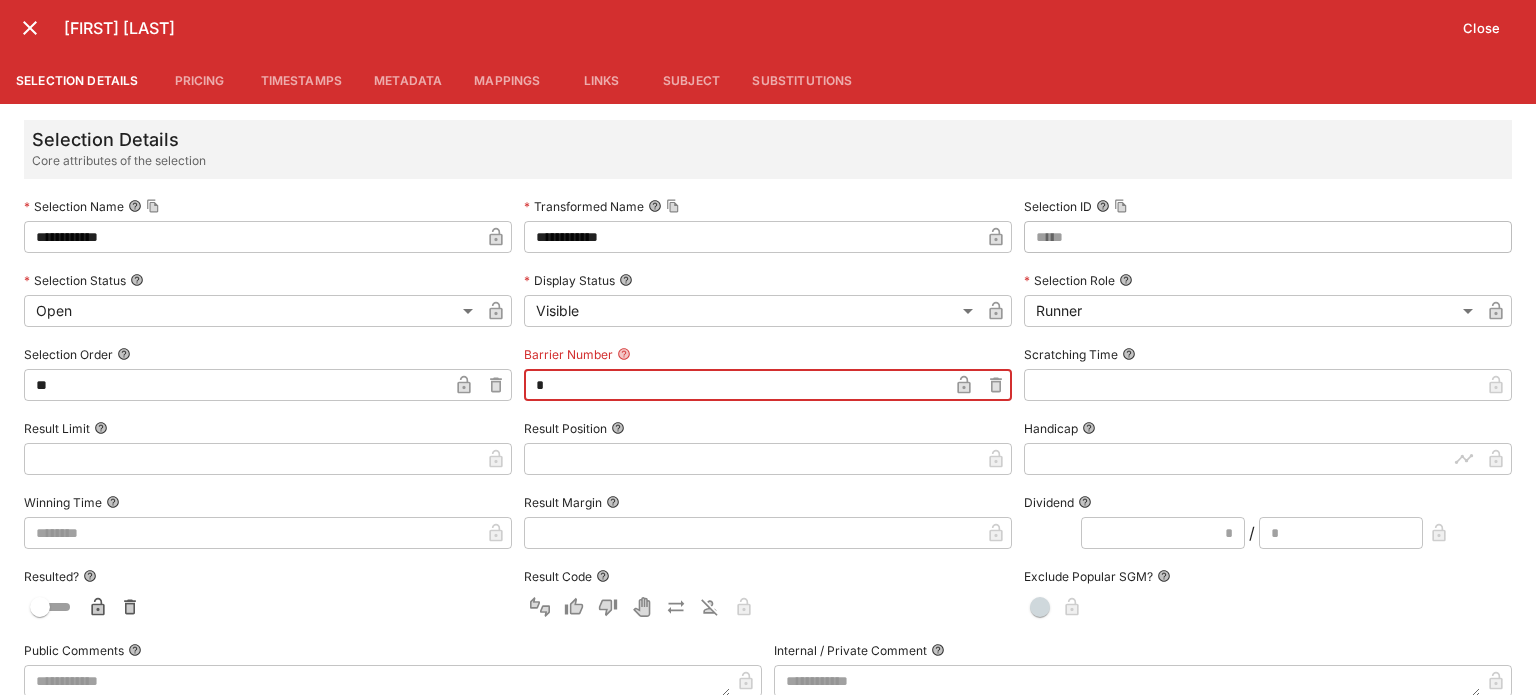 type on "*" 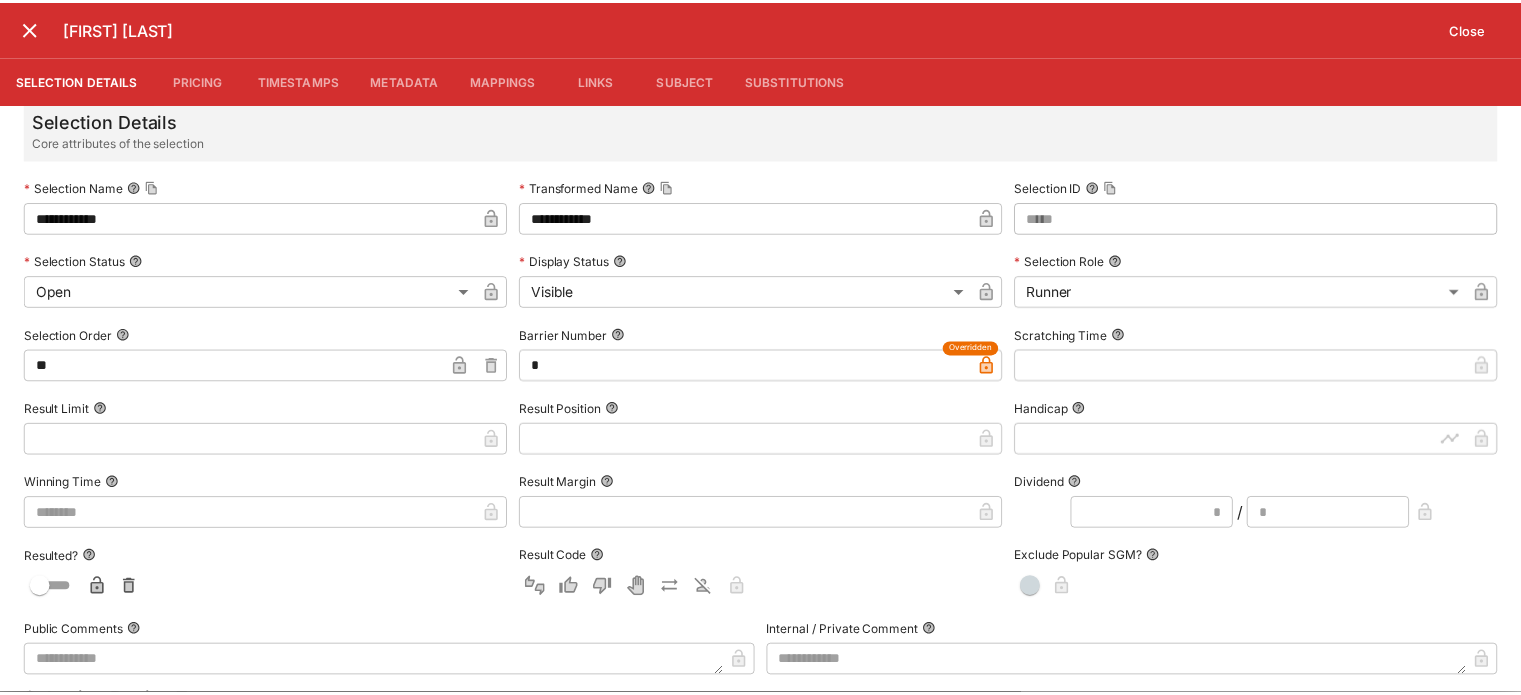 scroll, scrollTop: 0, scrollLeft: 0, axis: both 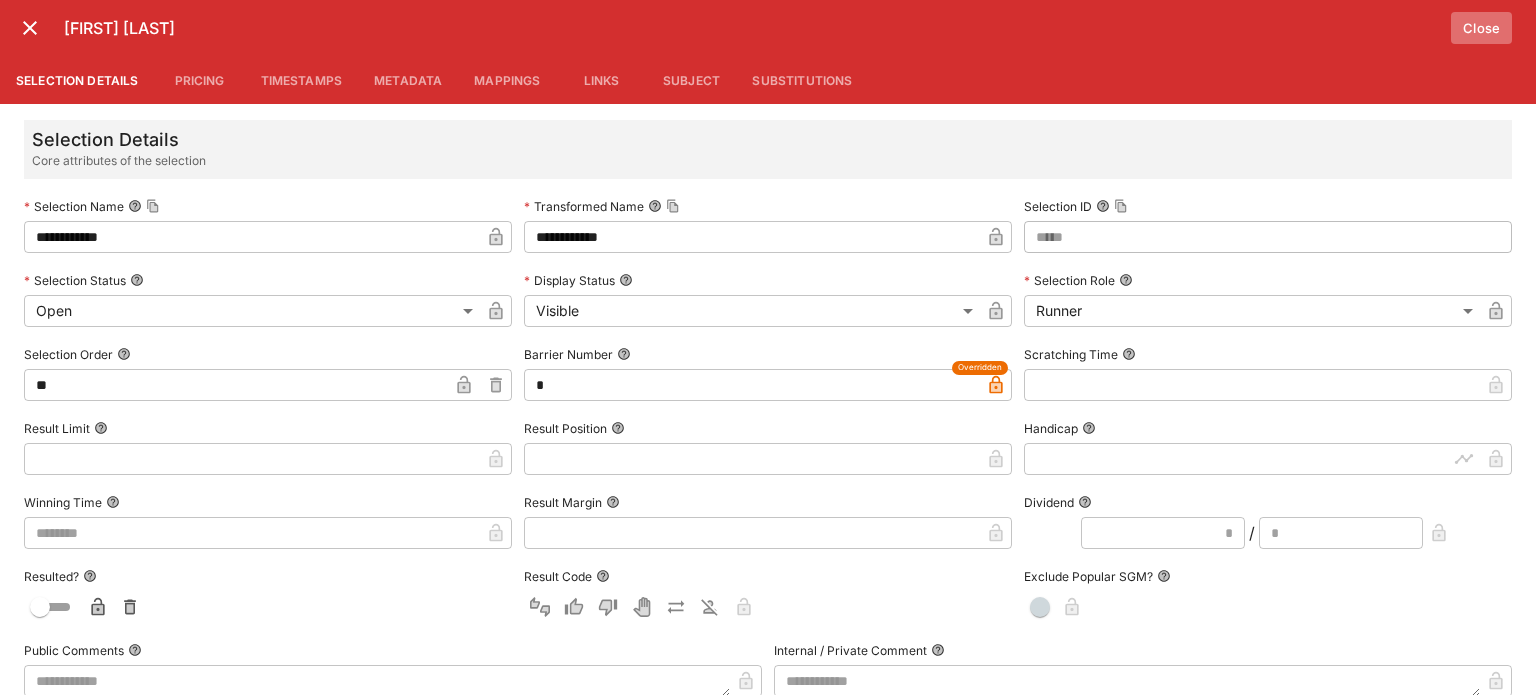 click on "Close" at bounding box center [1481, 28] 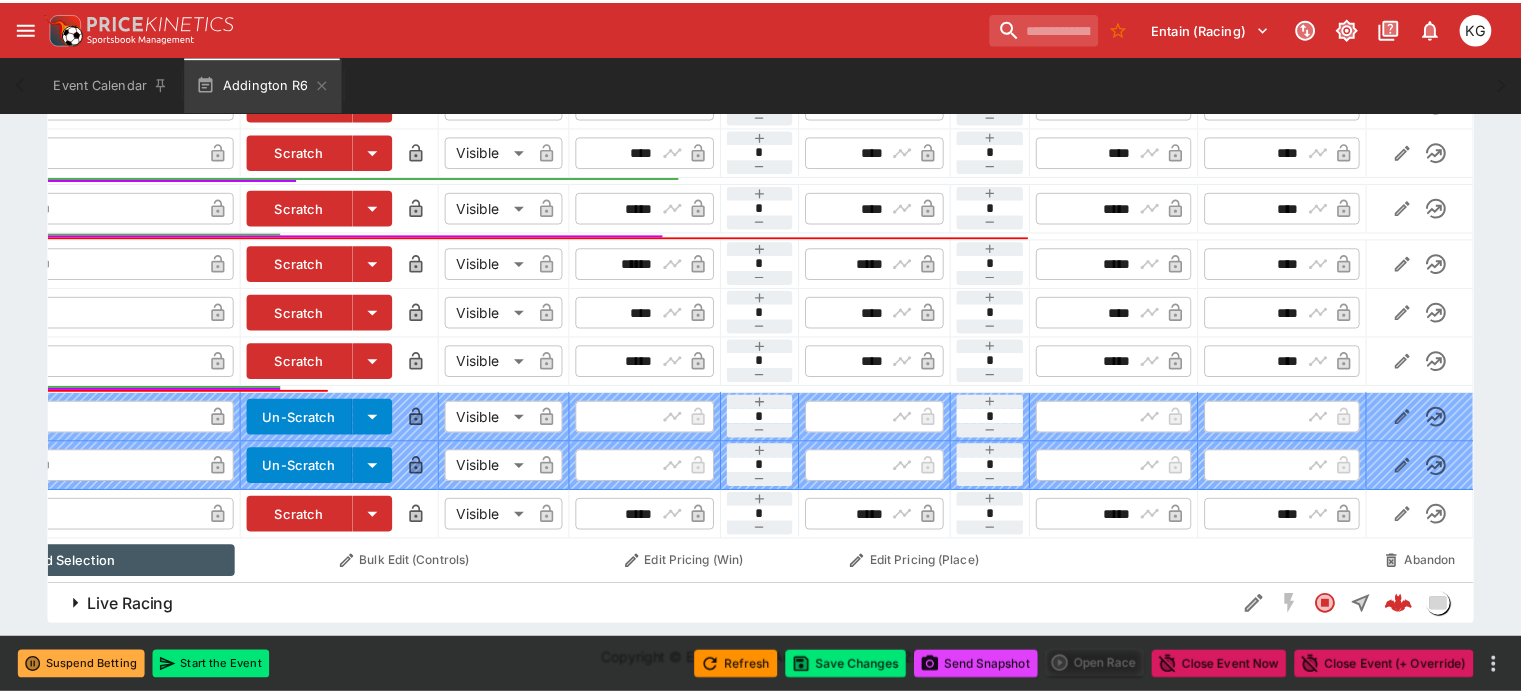 scroll, scrollTop: 0, scrollLeft: 166, axis: horizontal 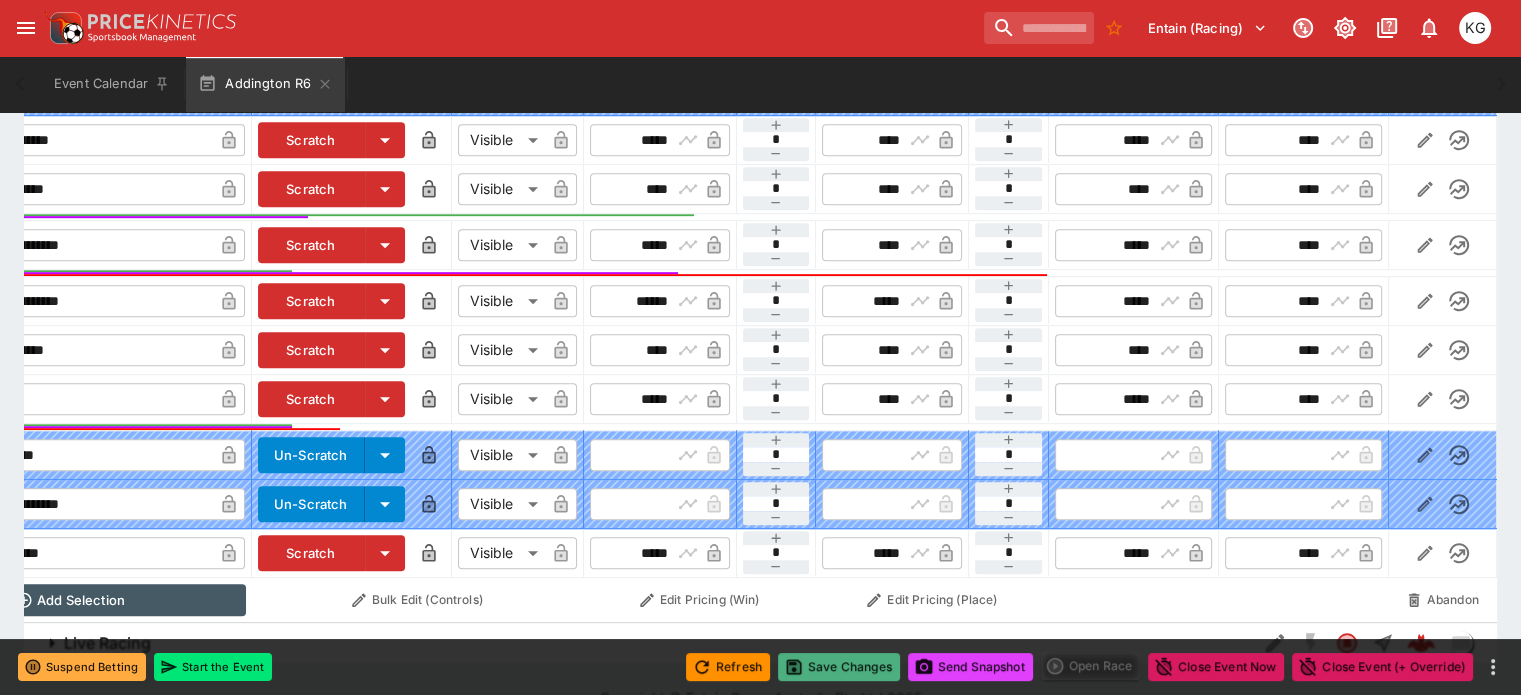 click on "Save Changes" at bounding box center [839, 667] 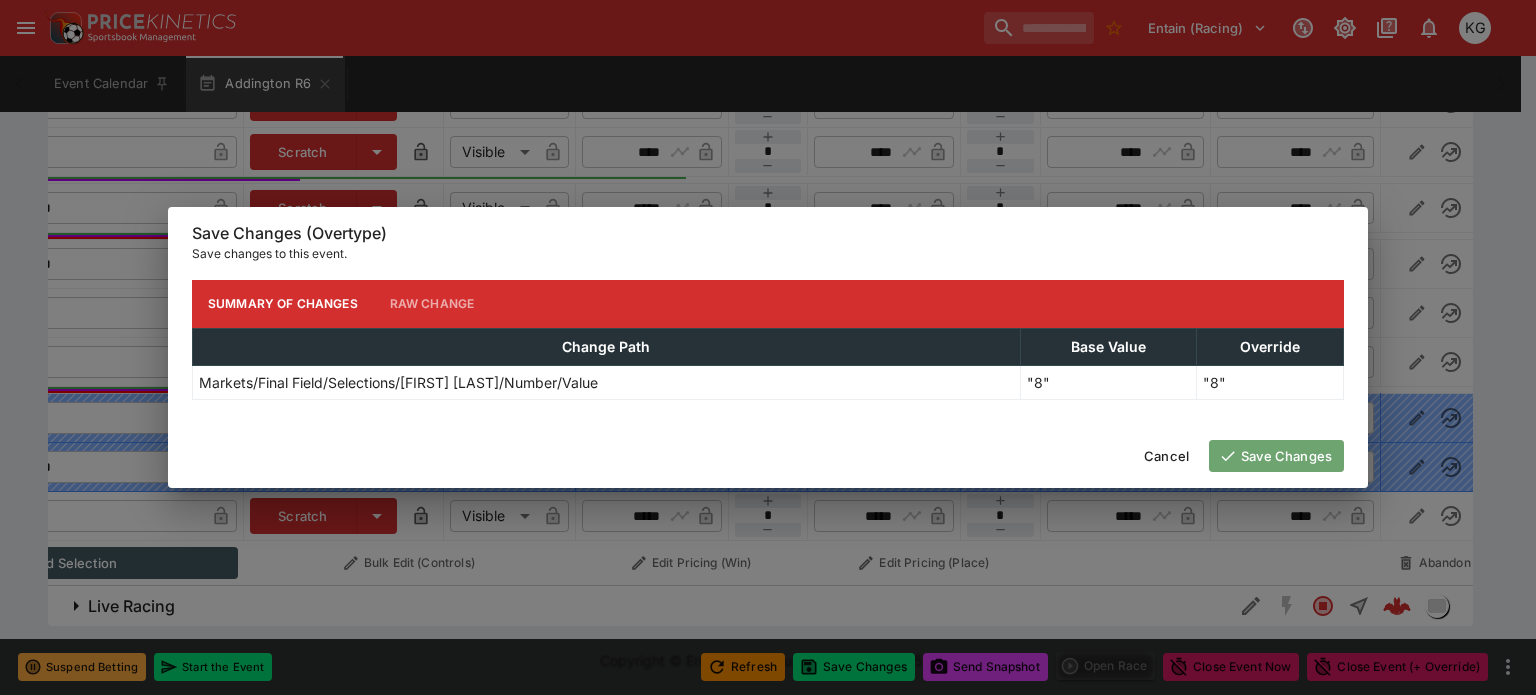 click on "Save Changes" at bounding box center (1276, 456) 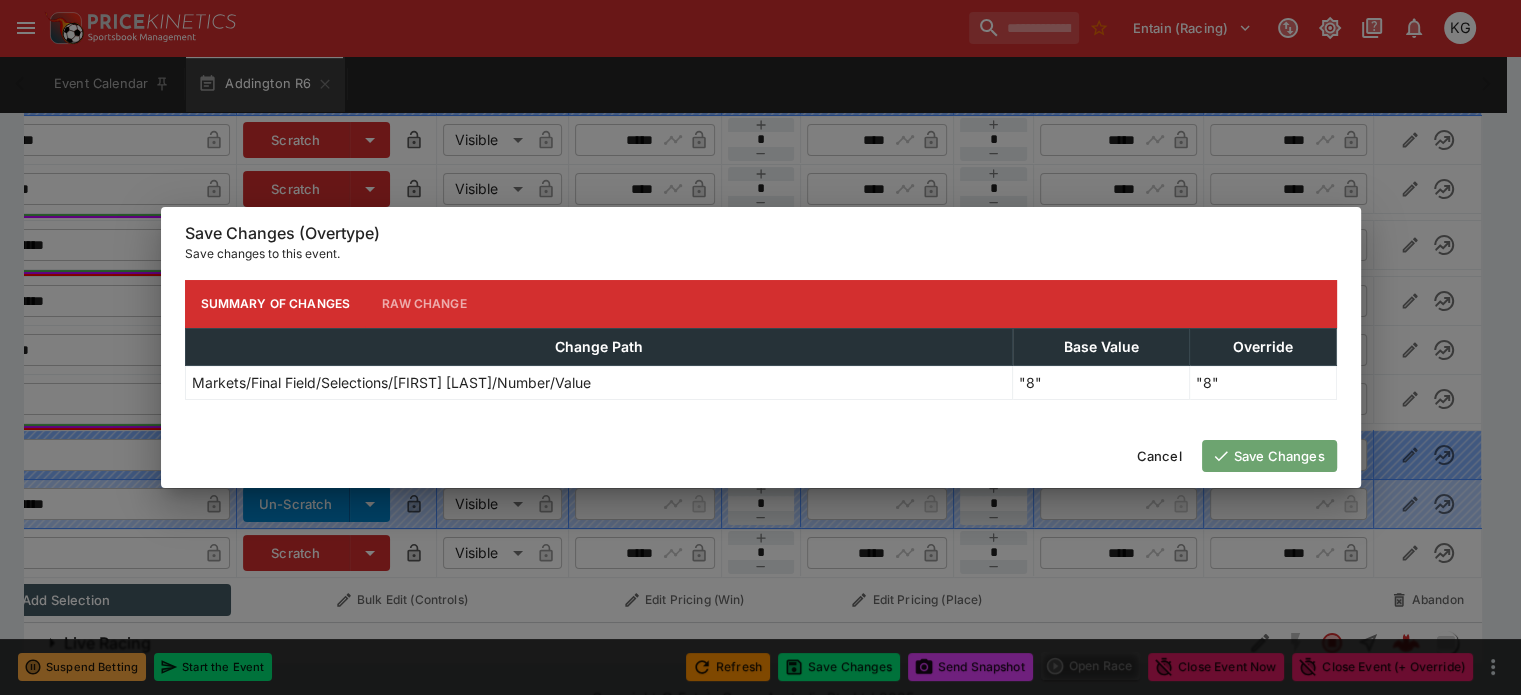 scroll, scrollTop: 0, scrollLeft: 134, axis: horizontal 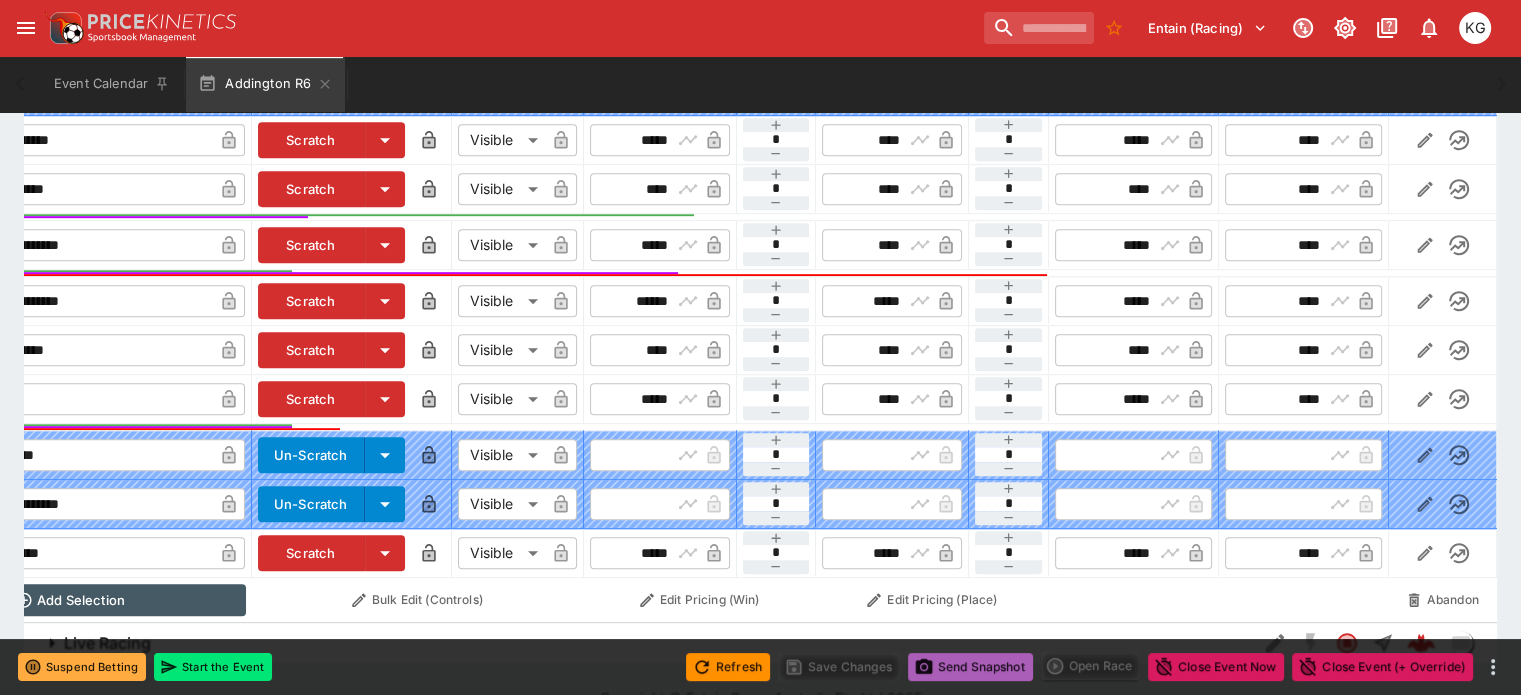 click on "Send Snapshot" at bounding box center [970, 667] 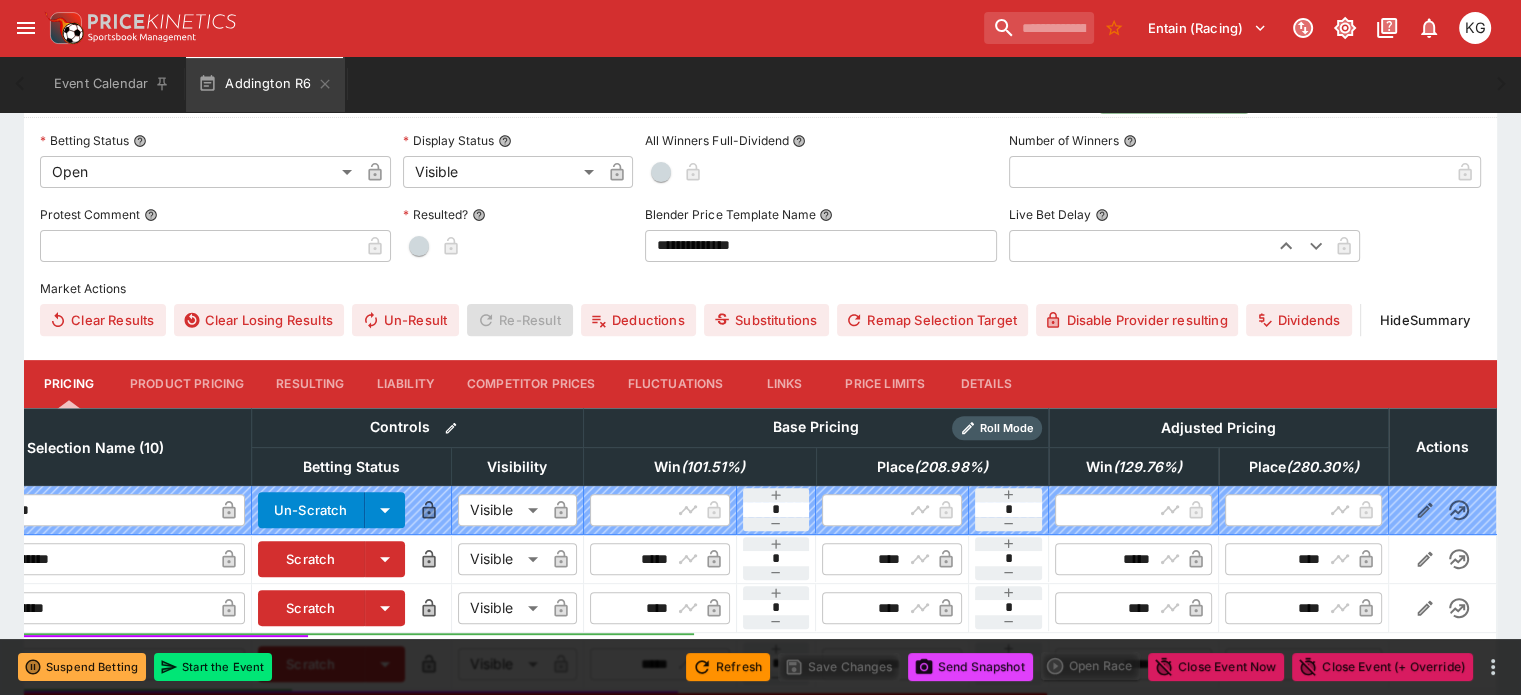 scroll, scrollTop: 565, scrollLeft: 0, axis: vertical 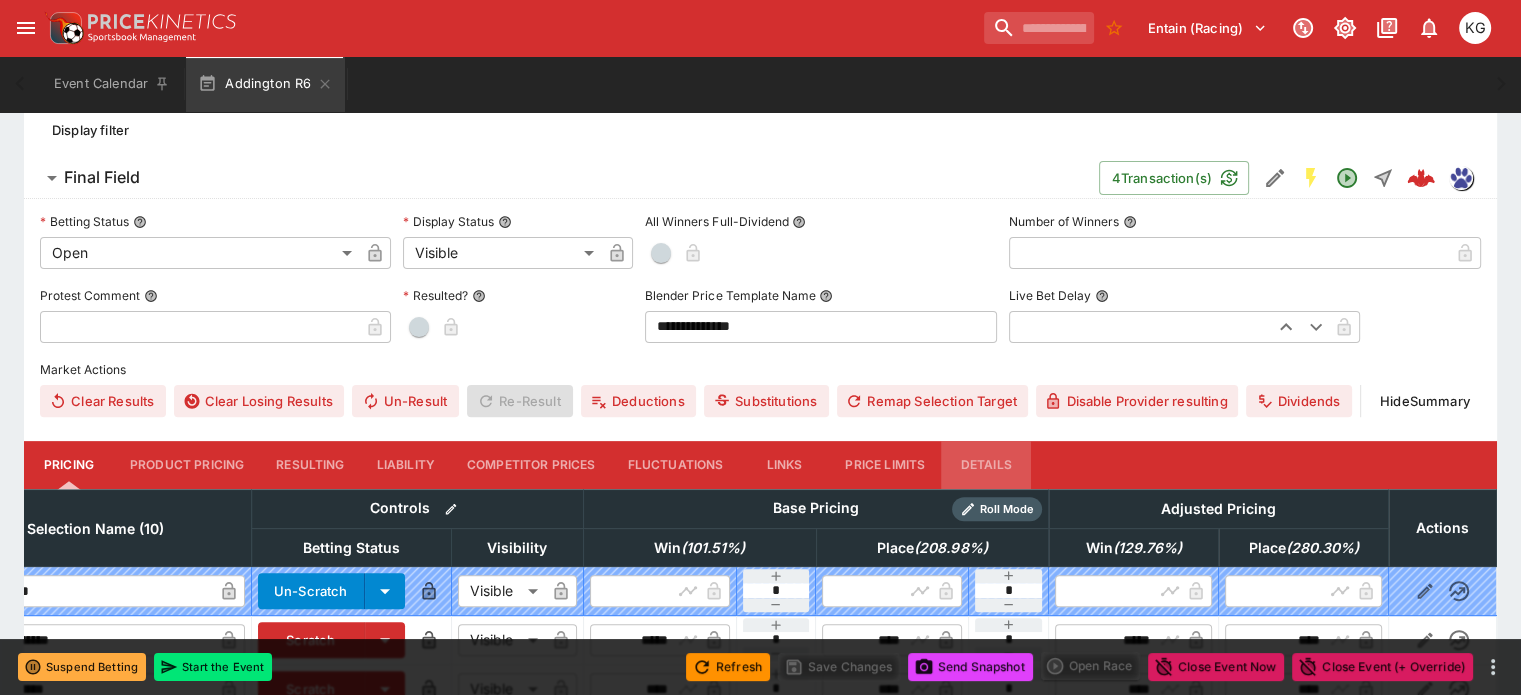 click on "Details" at bounding box center [986, 465] 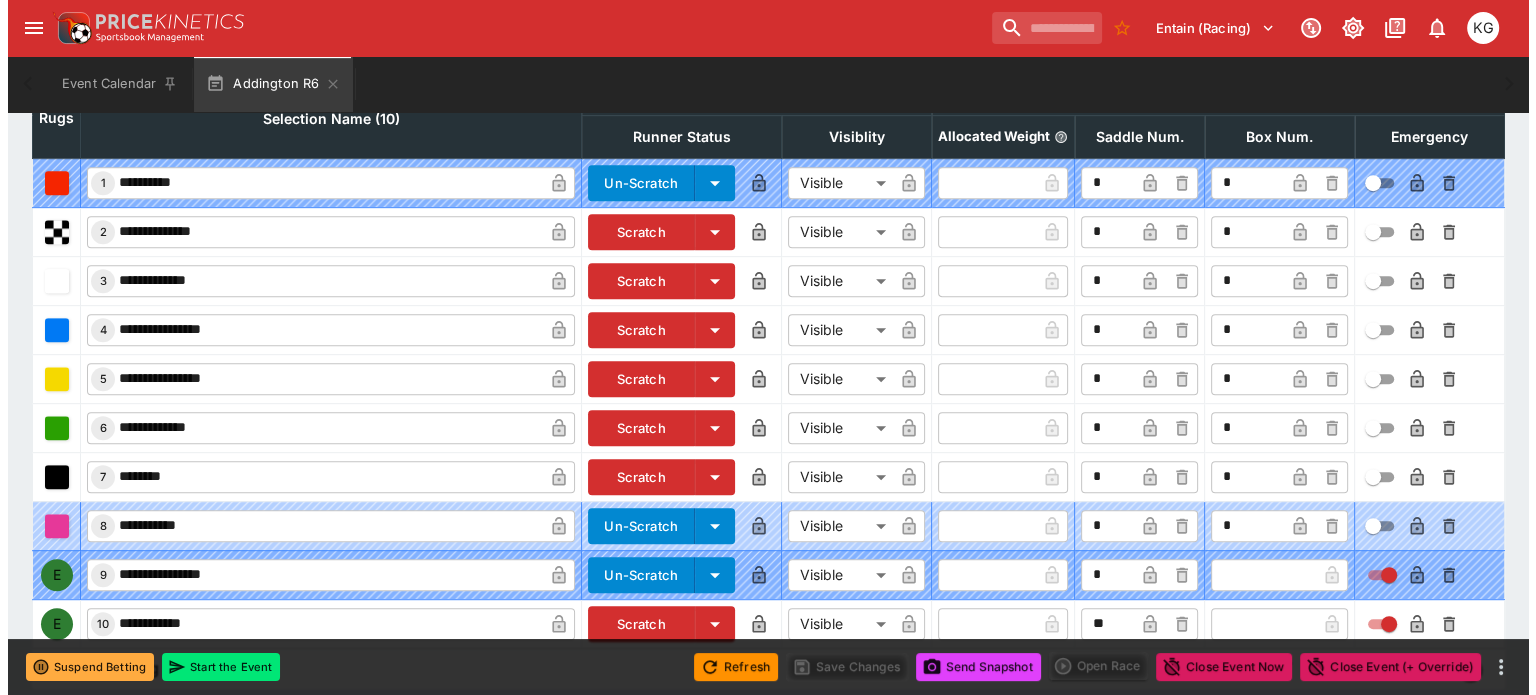 scroll, scrollTop: 987, scrollLeft: 0, axis: vertical 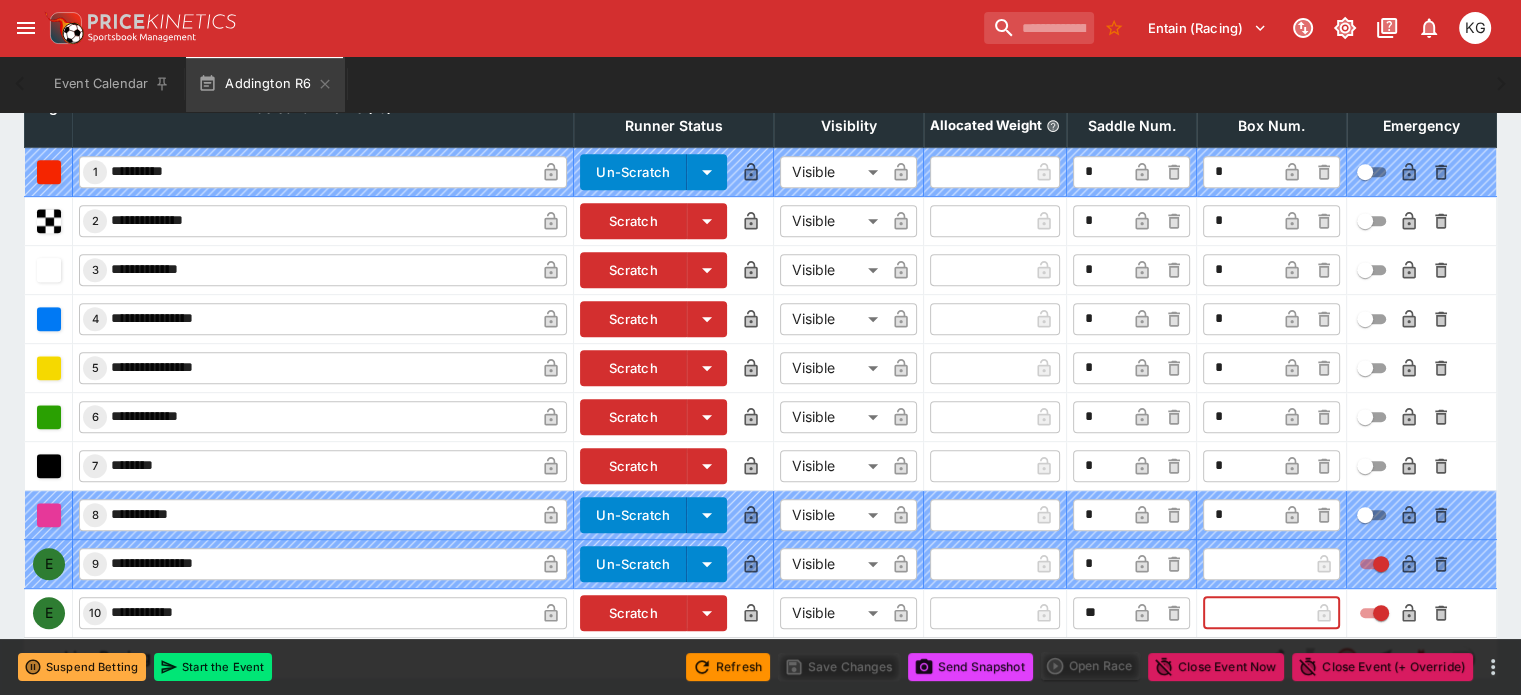 click at bounding box center [1255, 613] 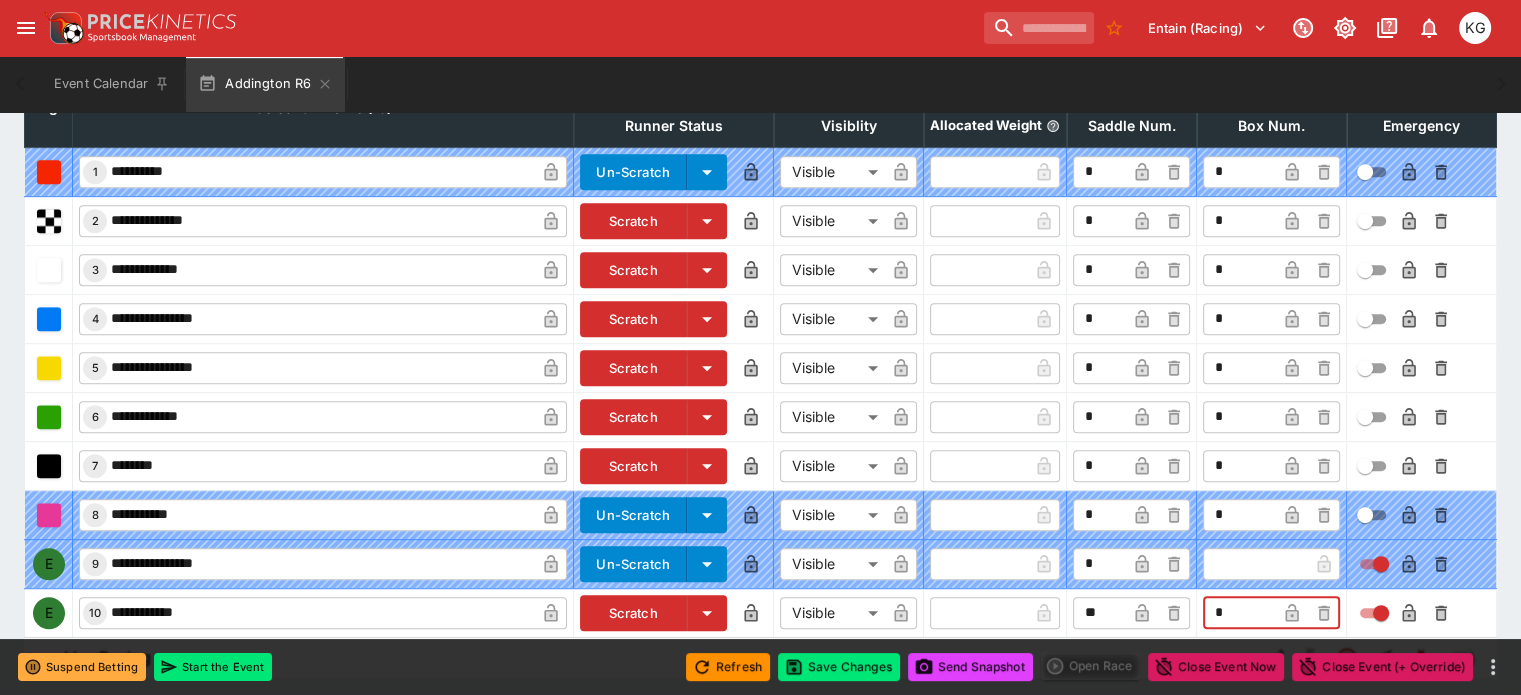 type on "*" 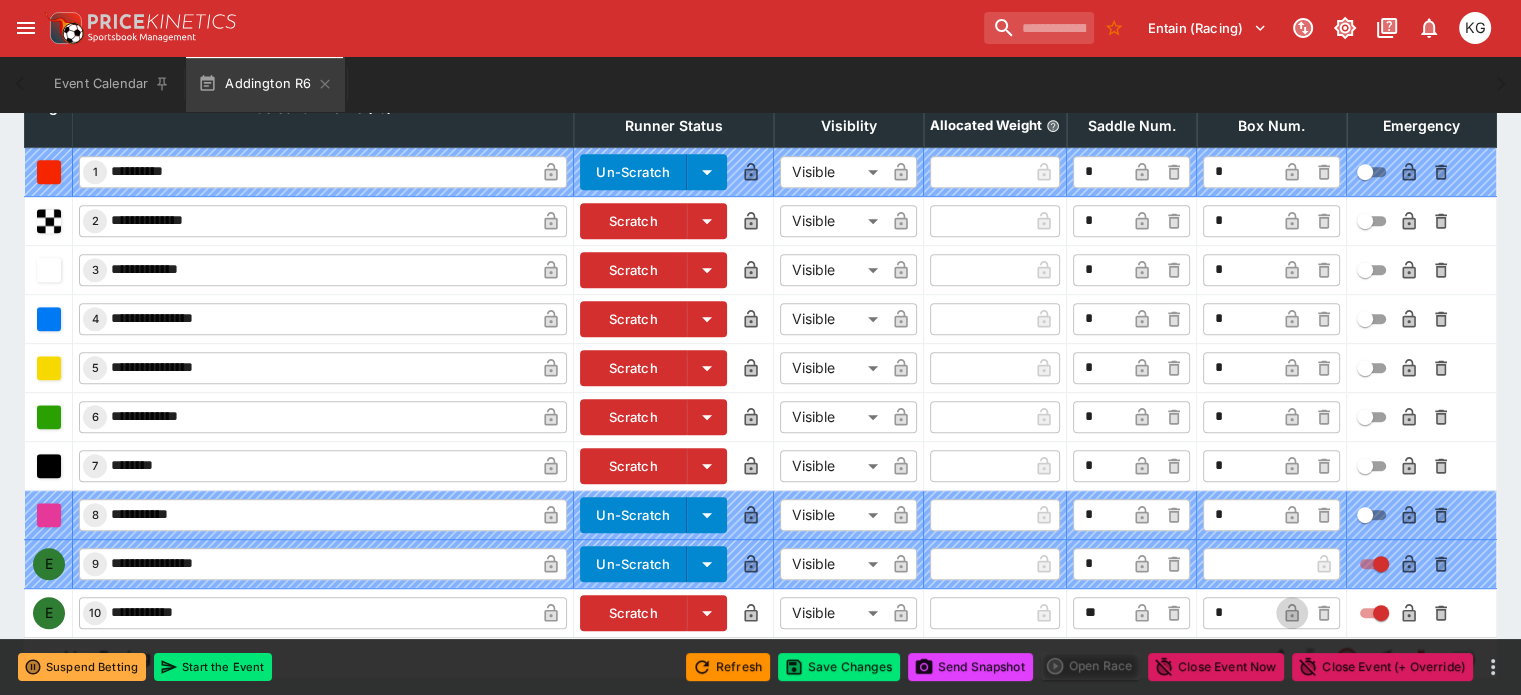 click 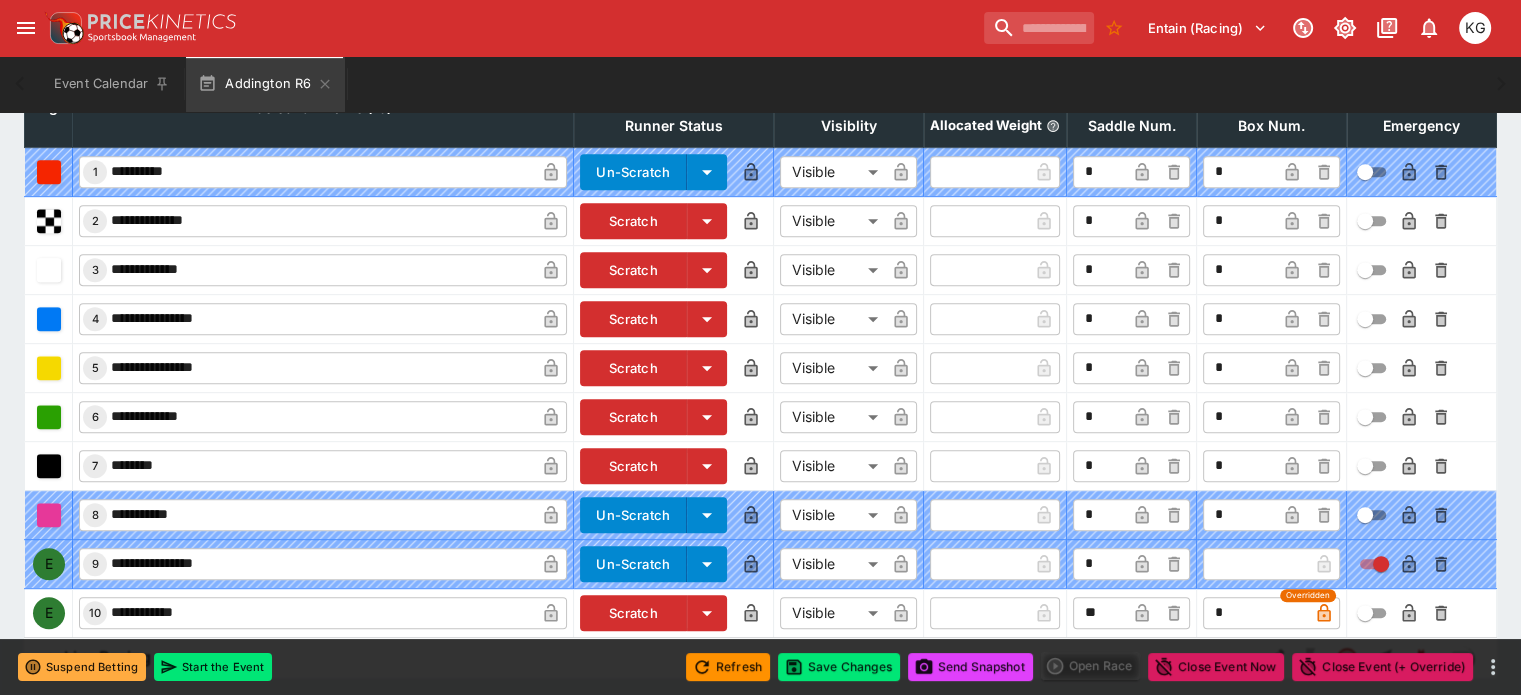 click 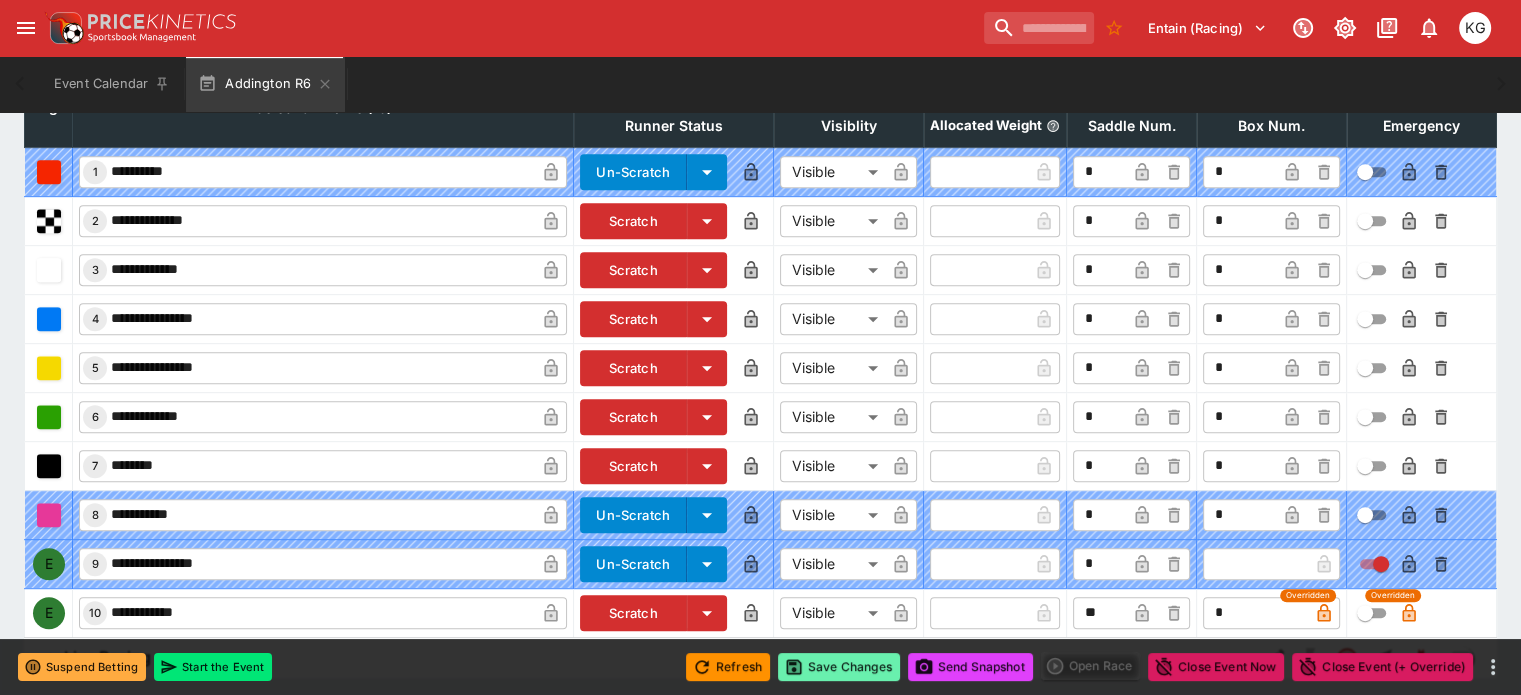 click on "Save Changes" at bounding box center [839, 667] 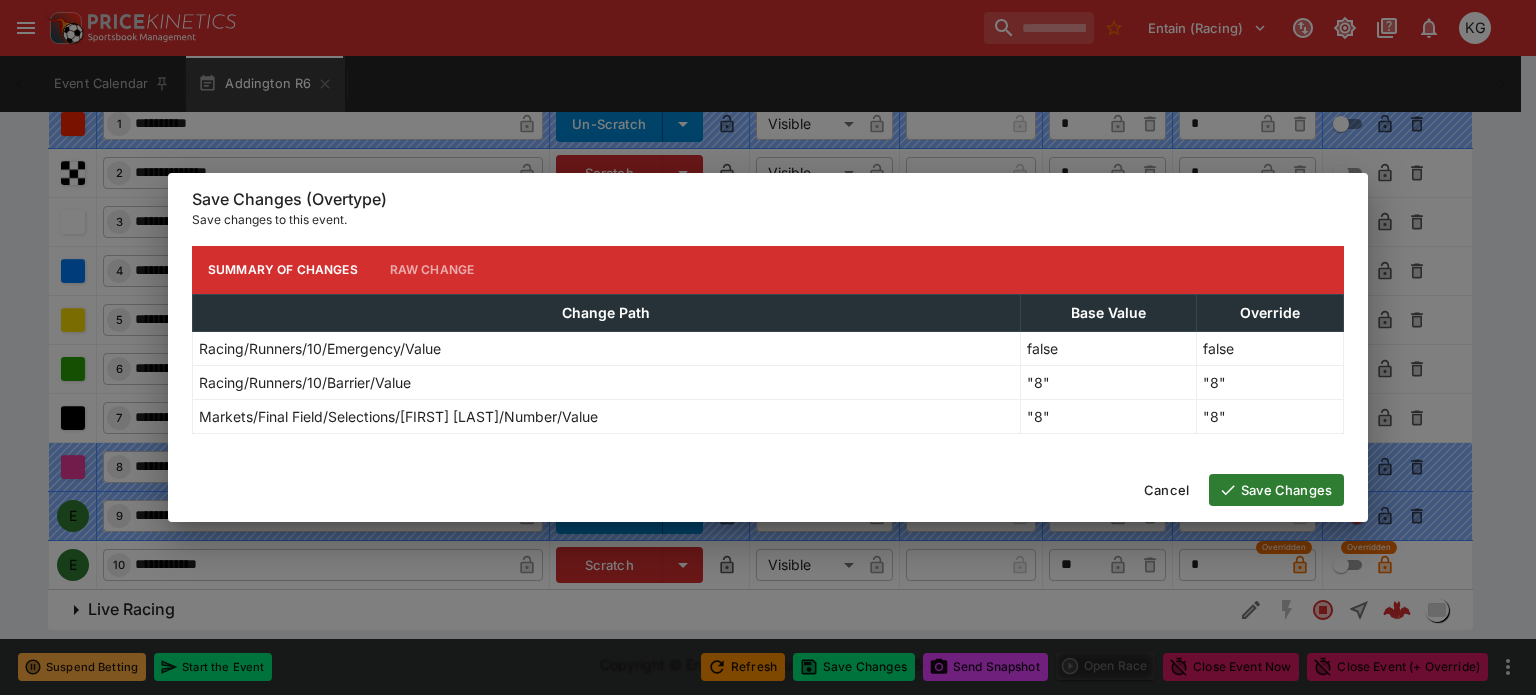 click on "Save Changes" at bounding box center [1276, 490] 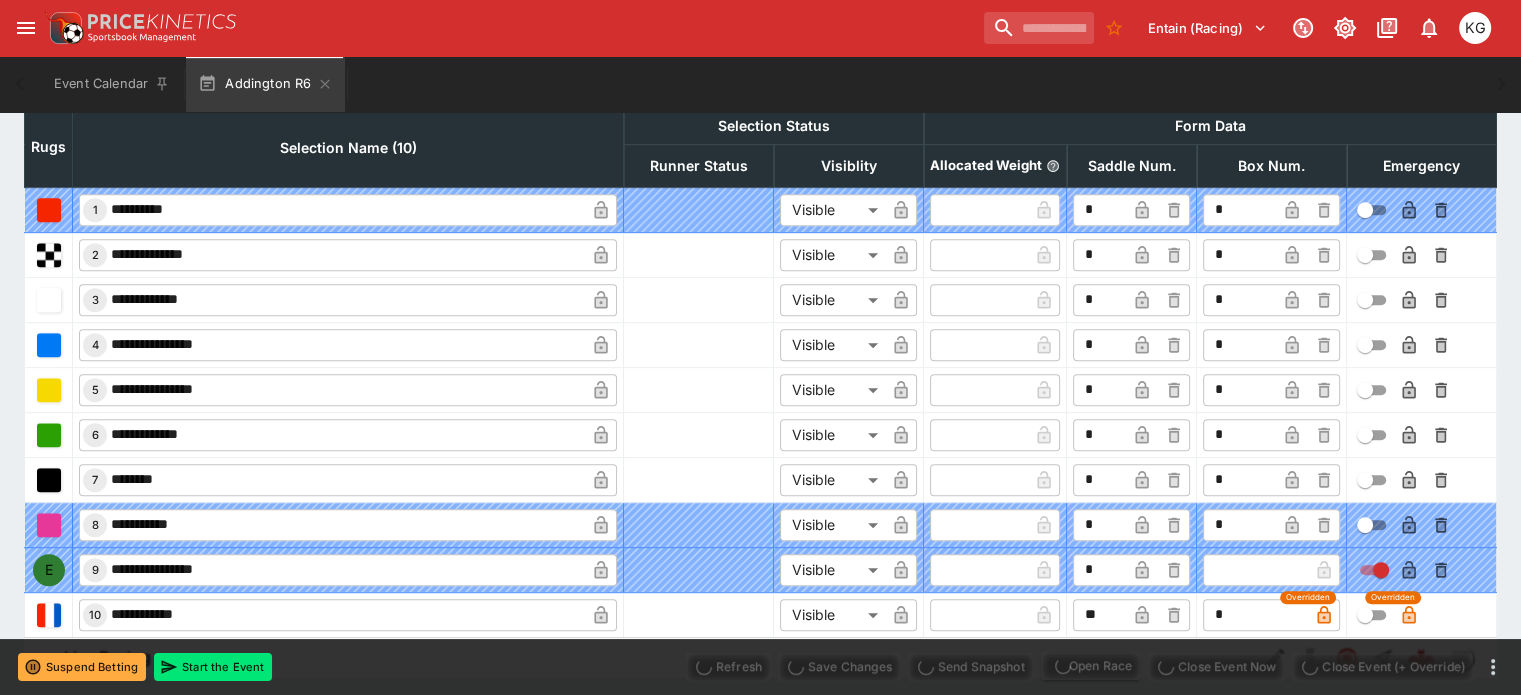 scroll, scrollTop: 987, scrollLeft: 0, axis: vertical 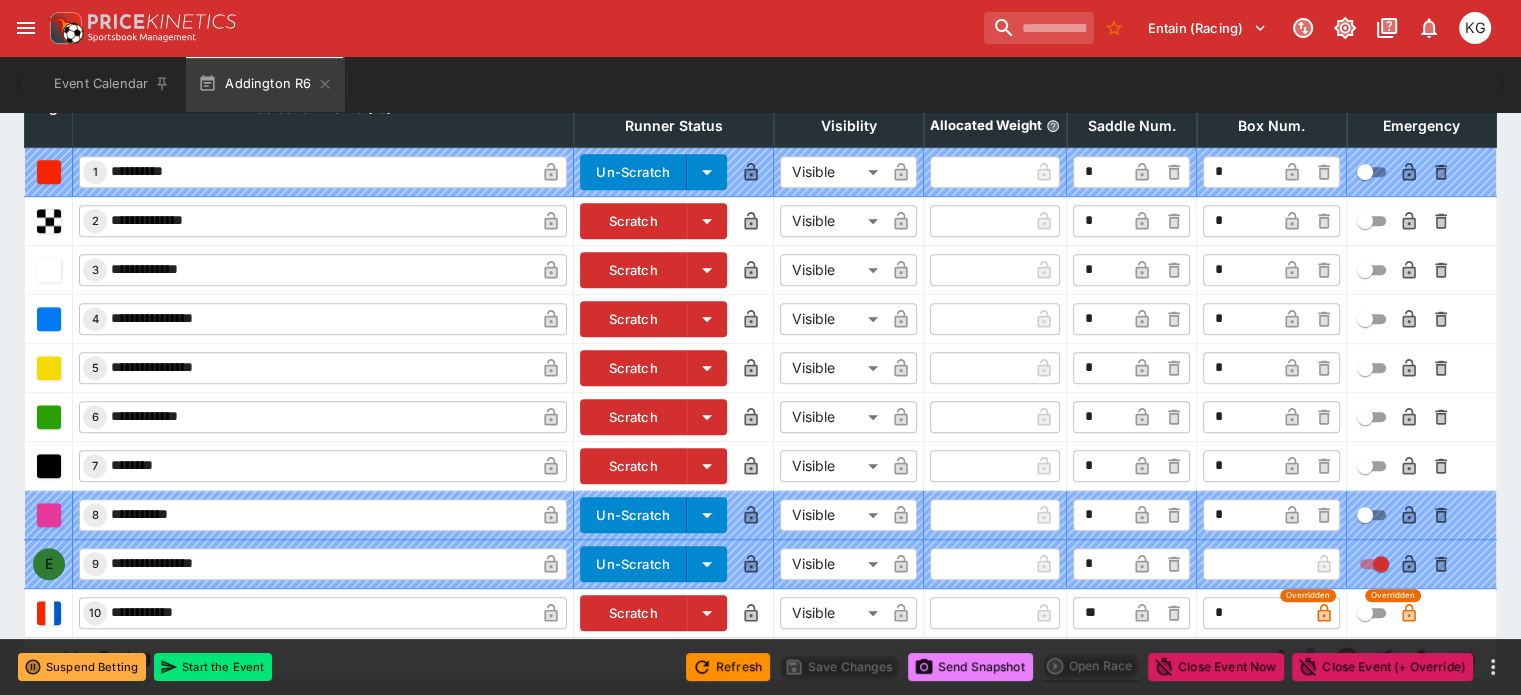 click on "Send Snapshot" at bounding box center [970, 667] 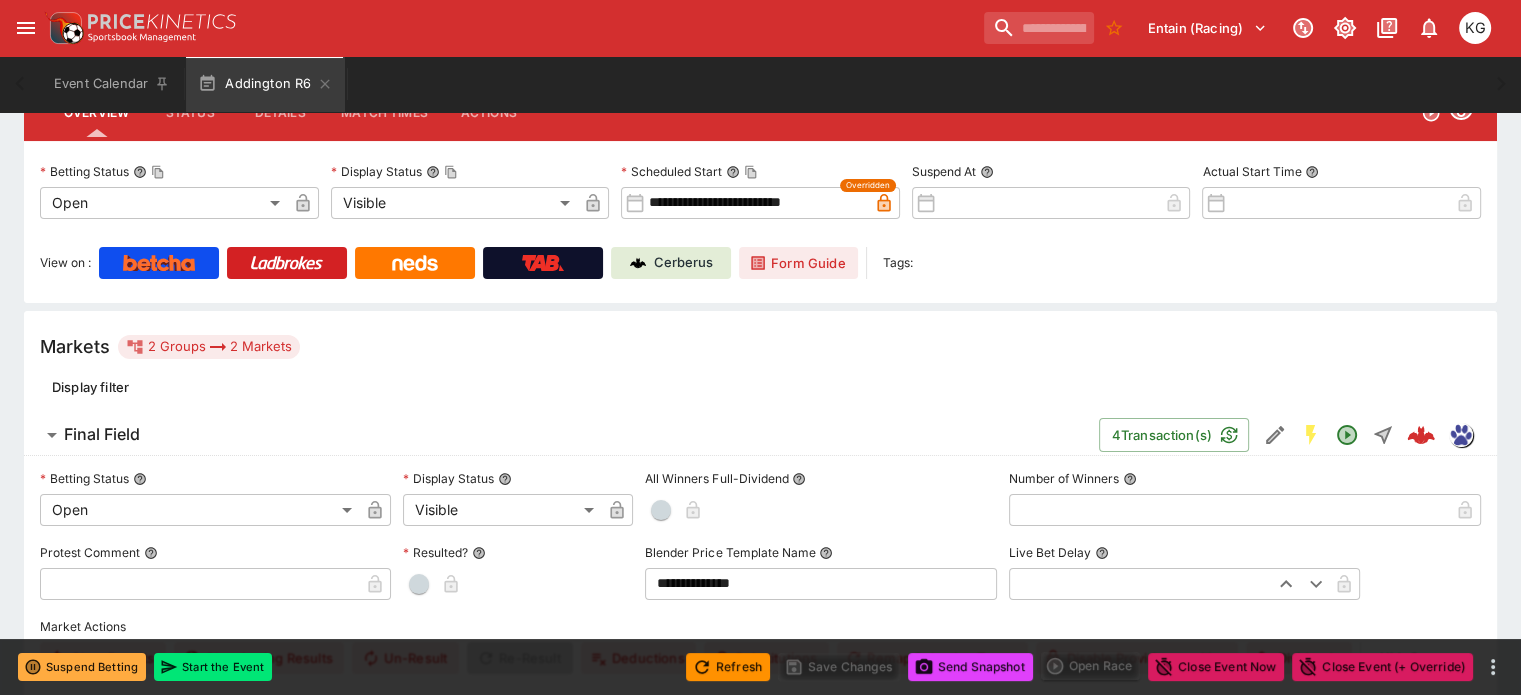 scroll, scrollTop: 87, scrollLeft: 0, axis: vertical 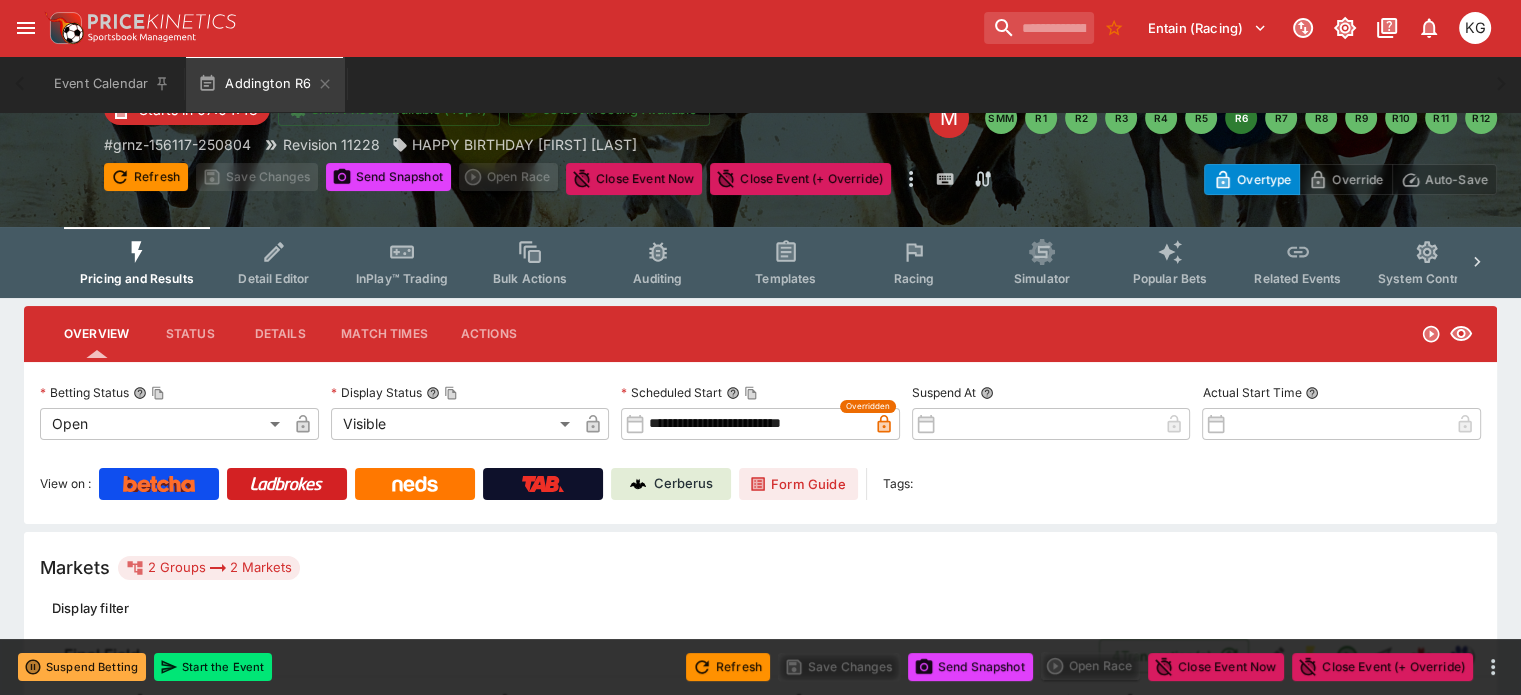 click 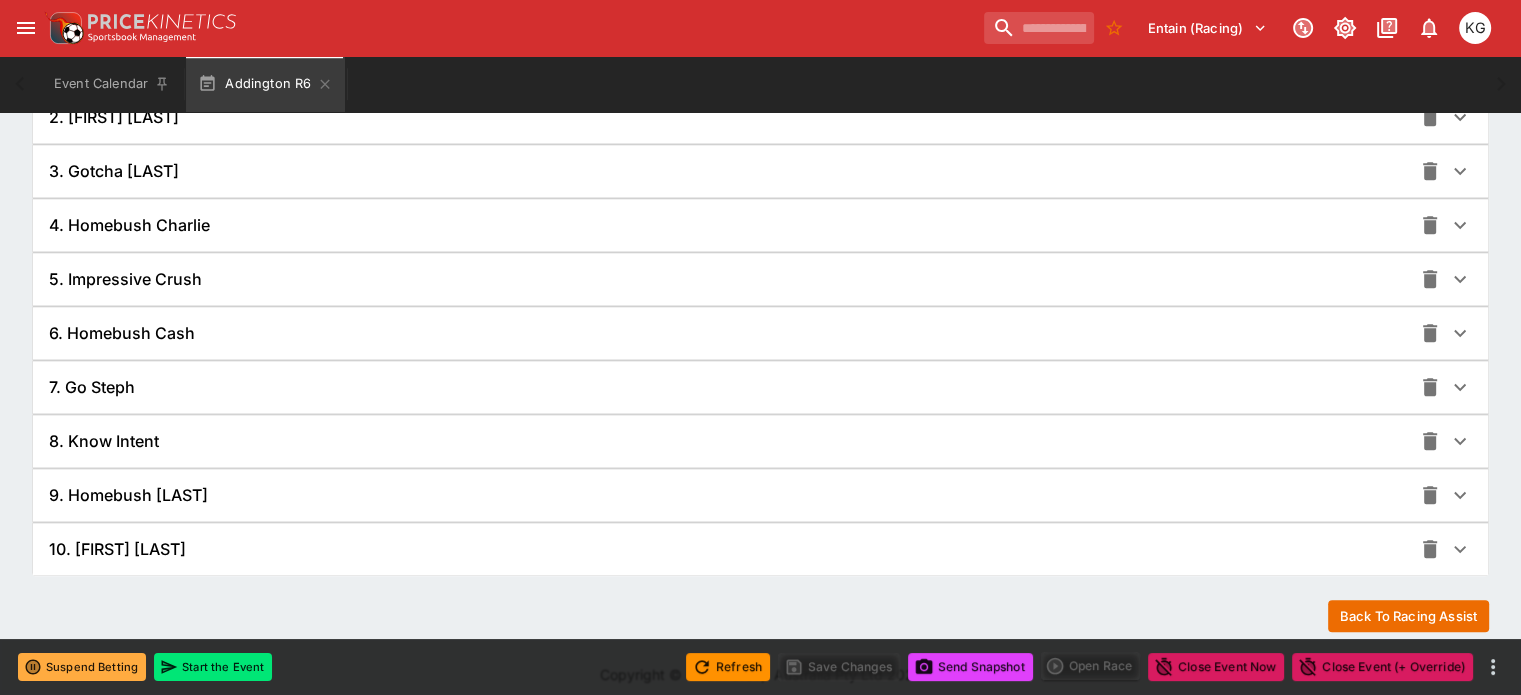 scroll, scrollTop: 1646, scrollLeft: 0, axis: vertical 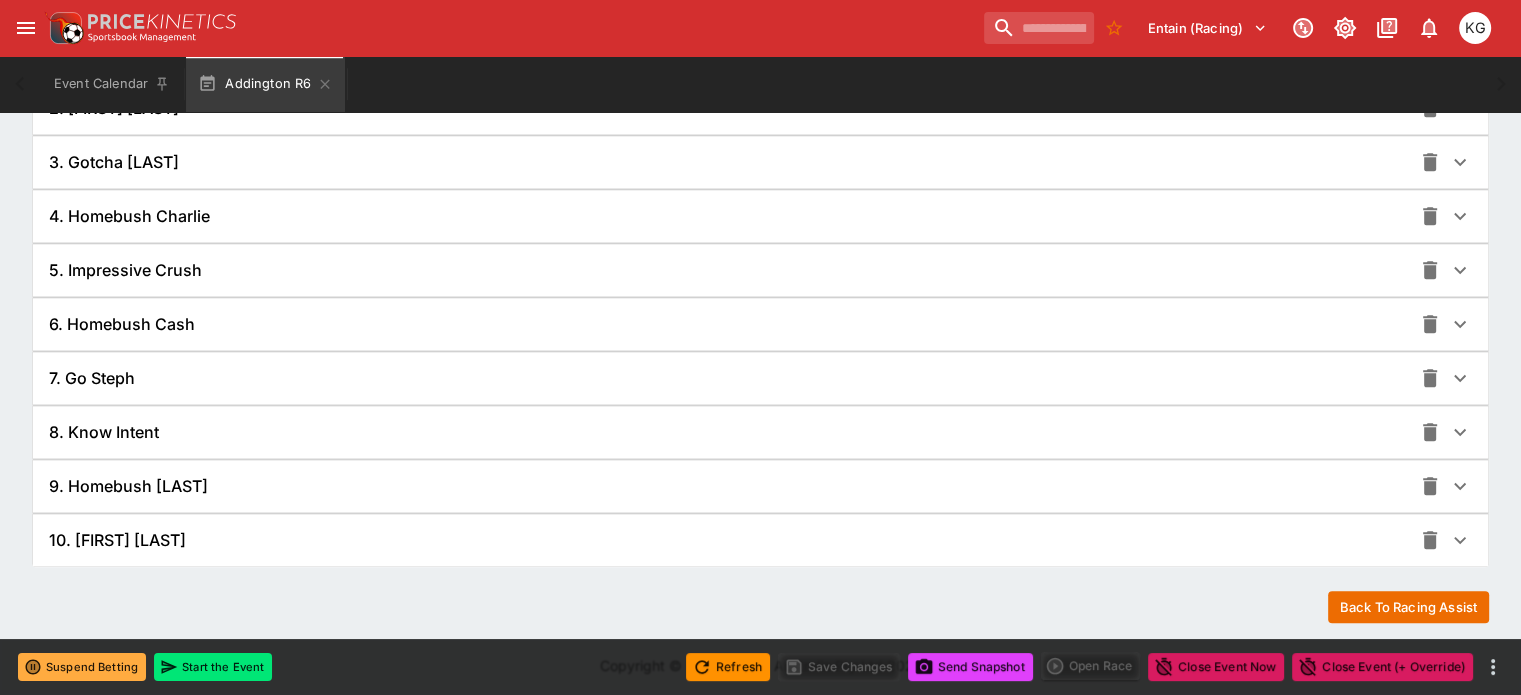 click 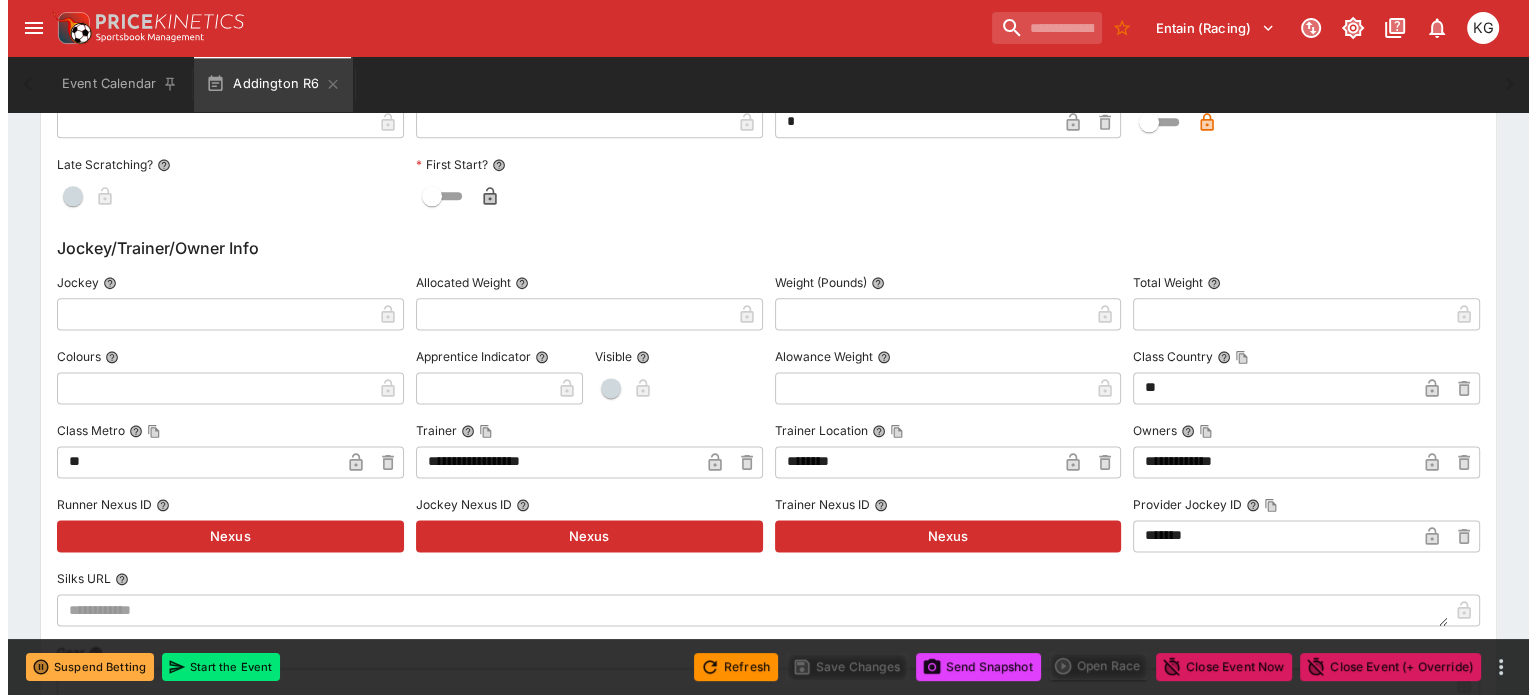 scroll, scrollTop: 2446, scrollLeft: 0, axis: vertical 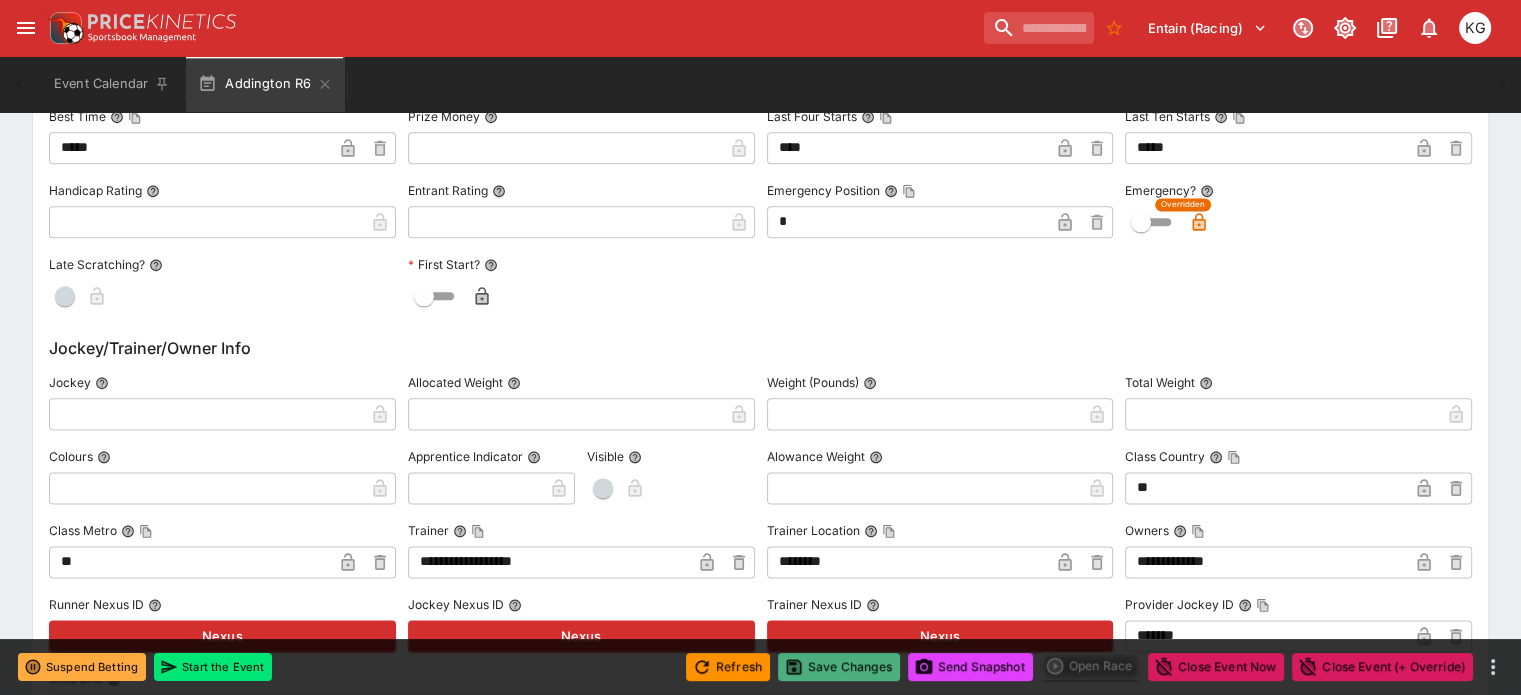 click on "Save Changes" at bounding box center [839, 667] 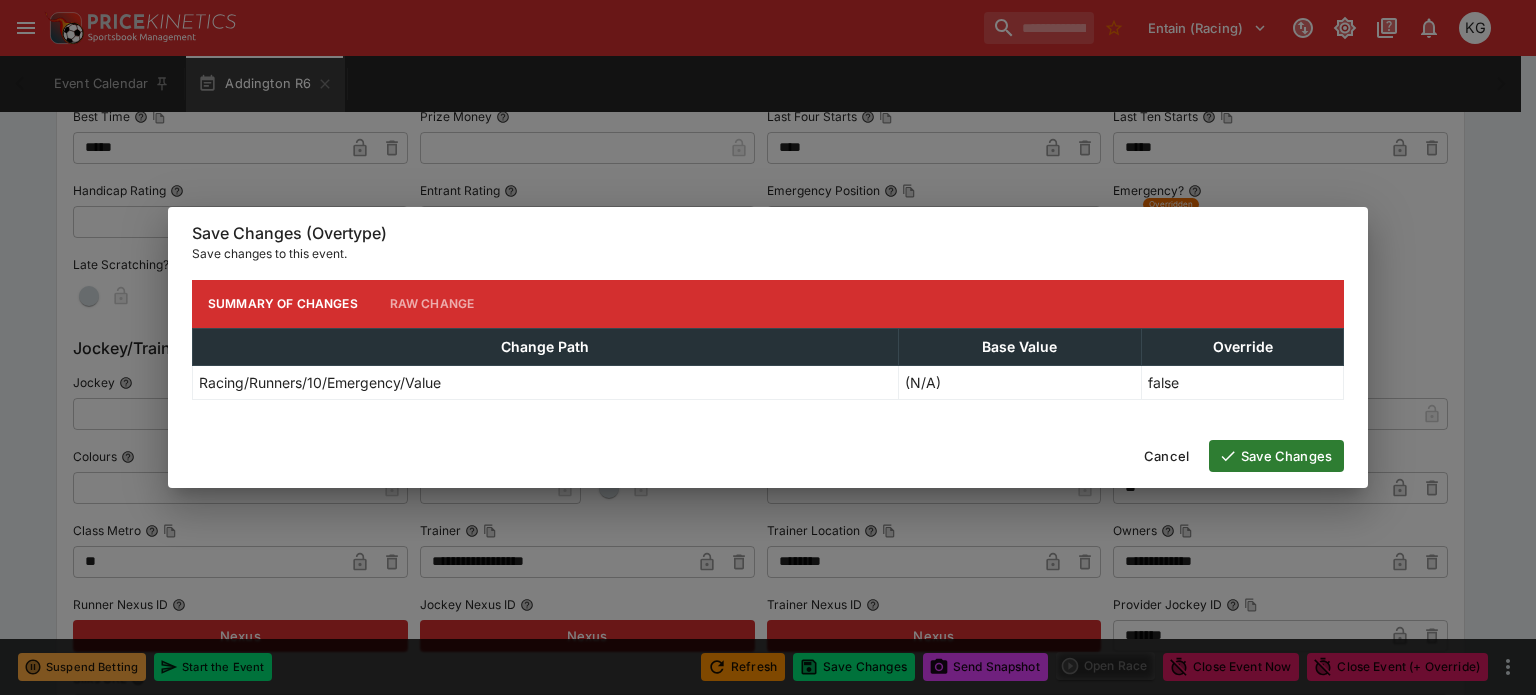 click on "Save Changes" at bounding box center [1276, 456] 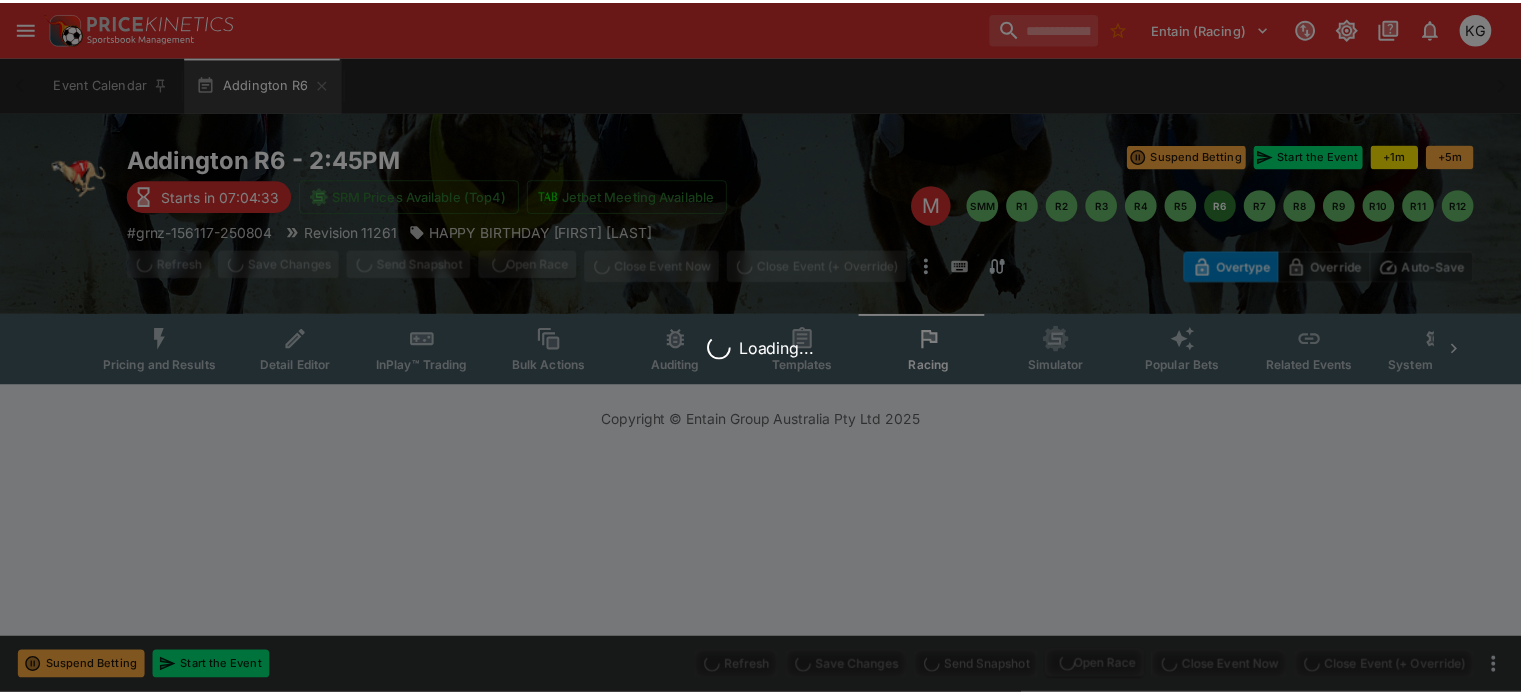 scroll, scrollTop: 0, scrollLeft: 0, axis: both 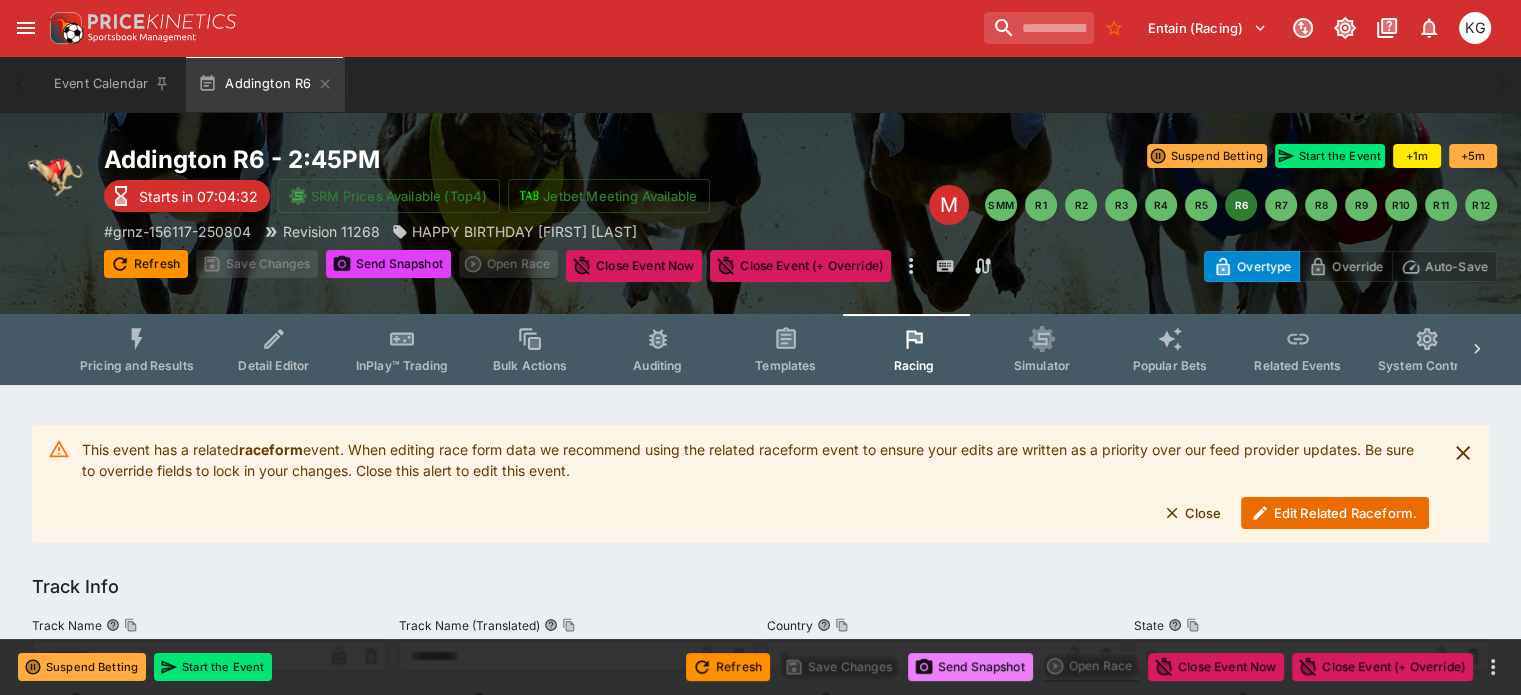 click on "Send Snapshot" at bounding box center [970, 667] 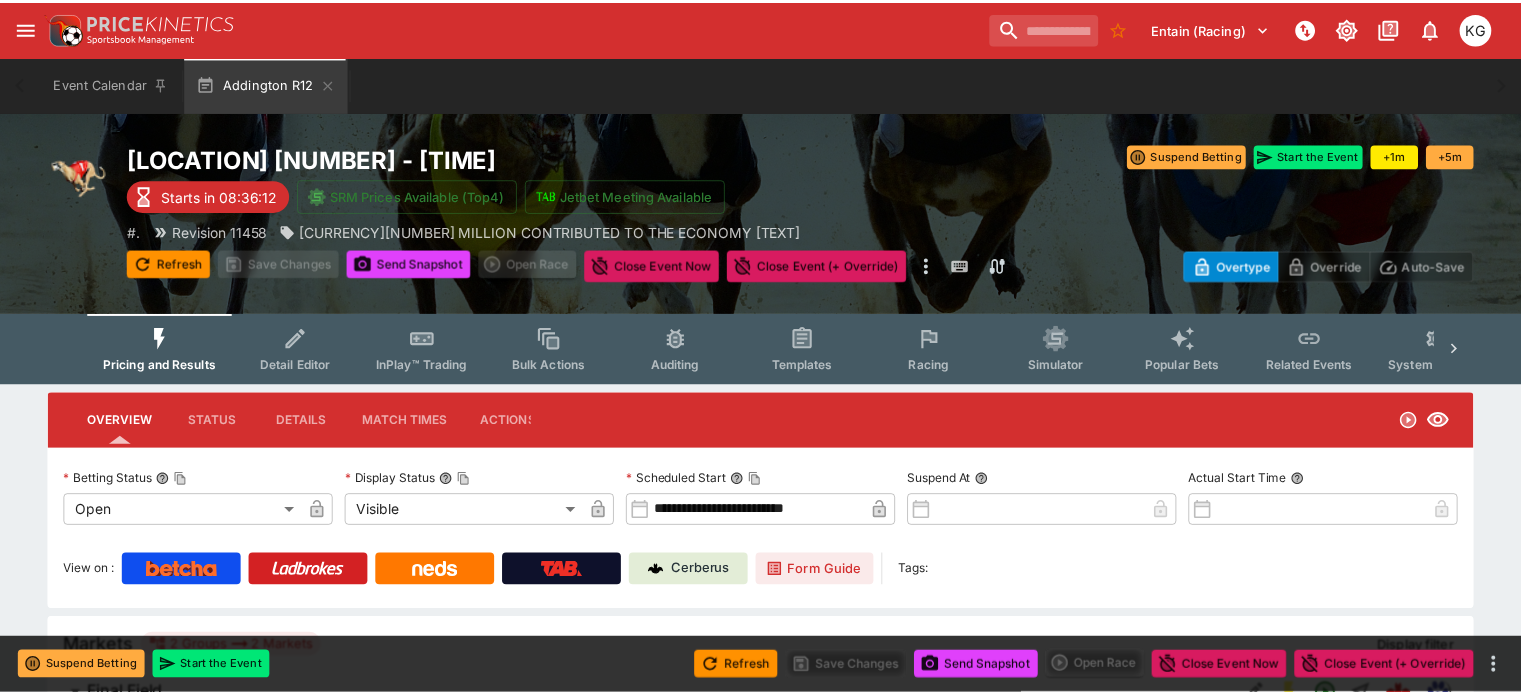 scroll, scrollTop: 0, scrollLeft: 0, axis: both 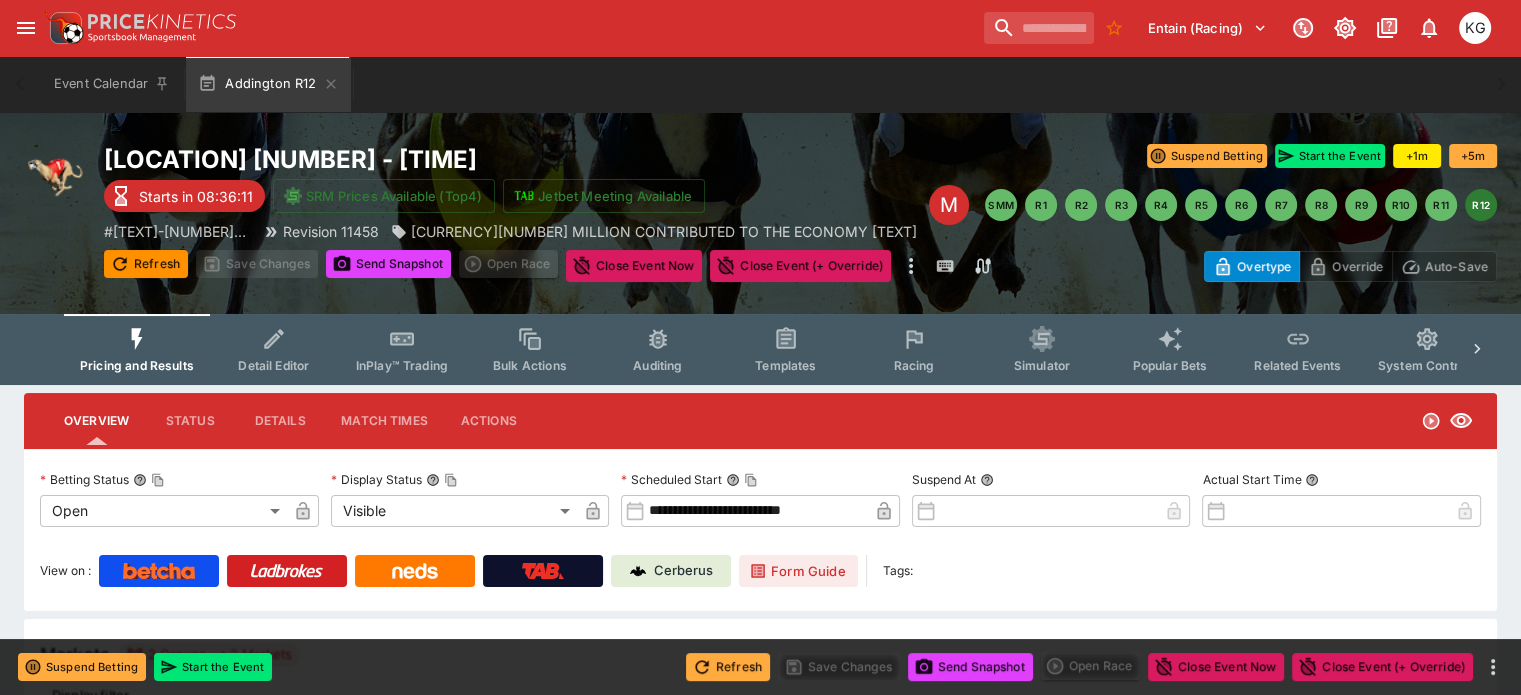 click on "Refresh" at bounding box center [728, 667] 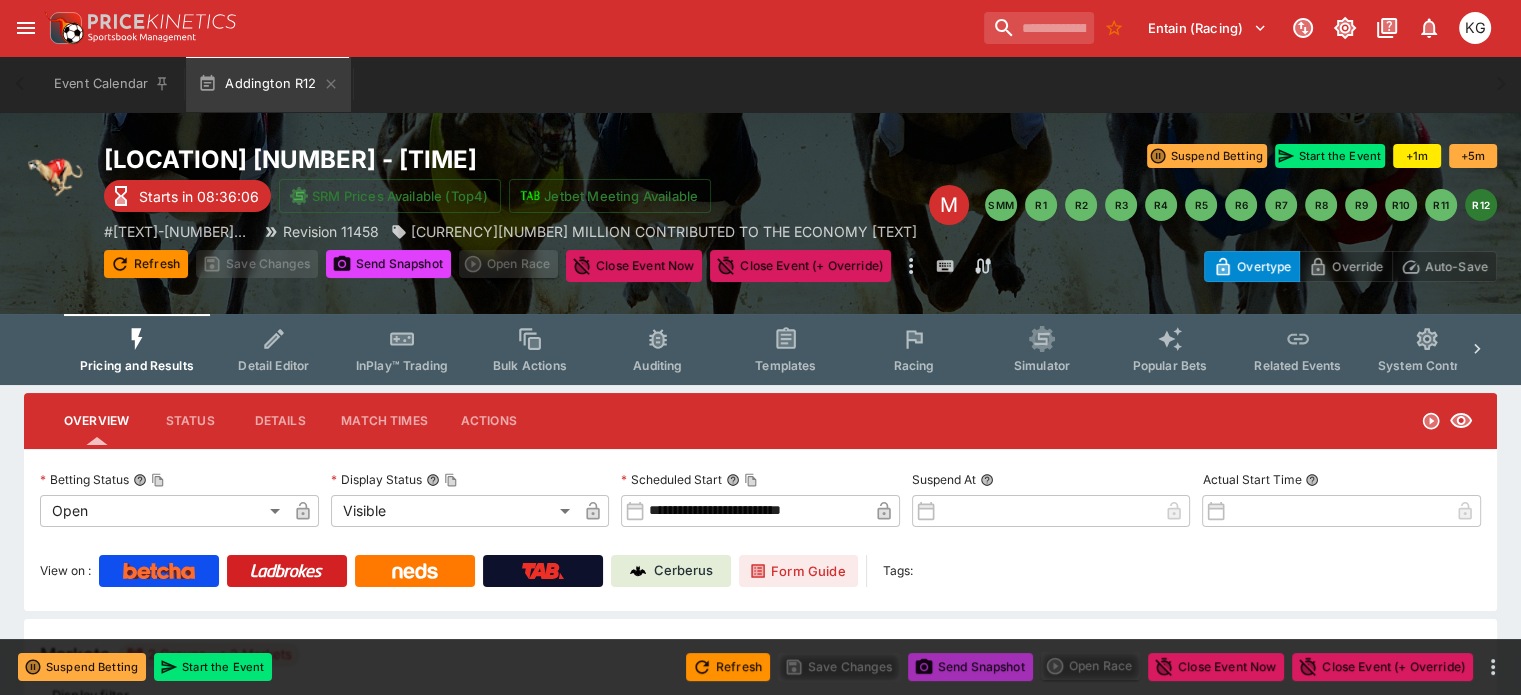 click on "Send Snapshot" at bounding box center (970, 667) 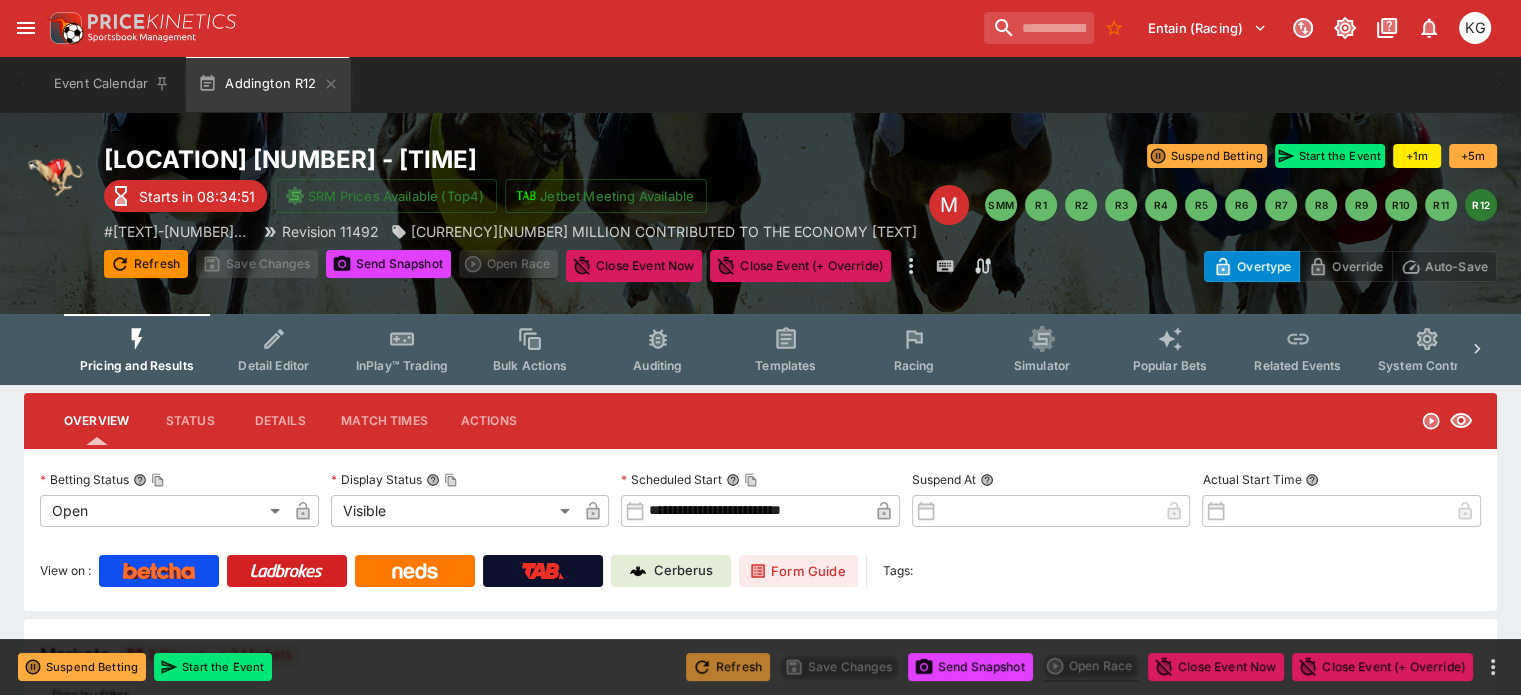 click on "Refresh" at bounding box center [728, 667] 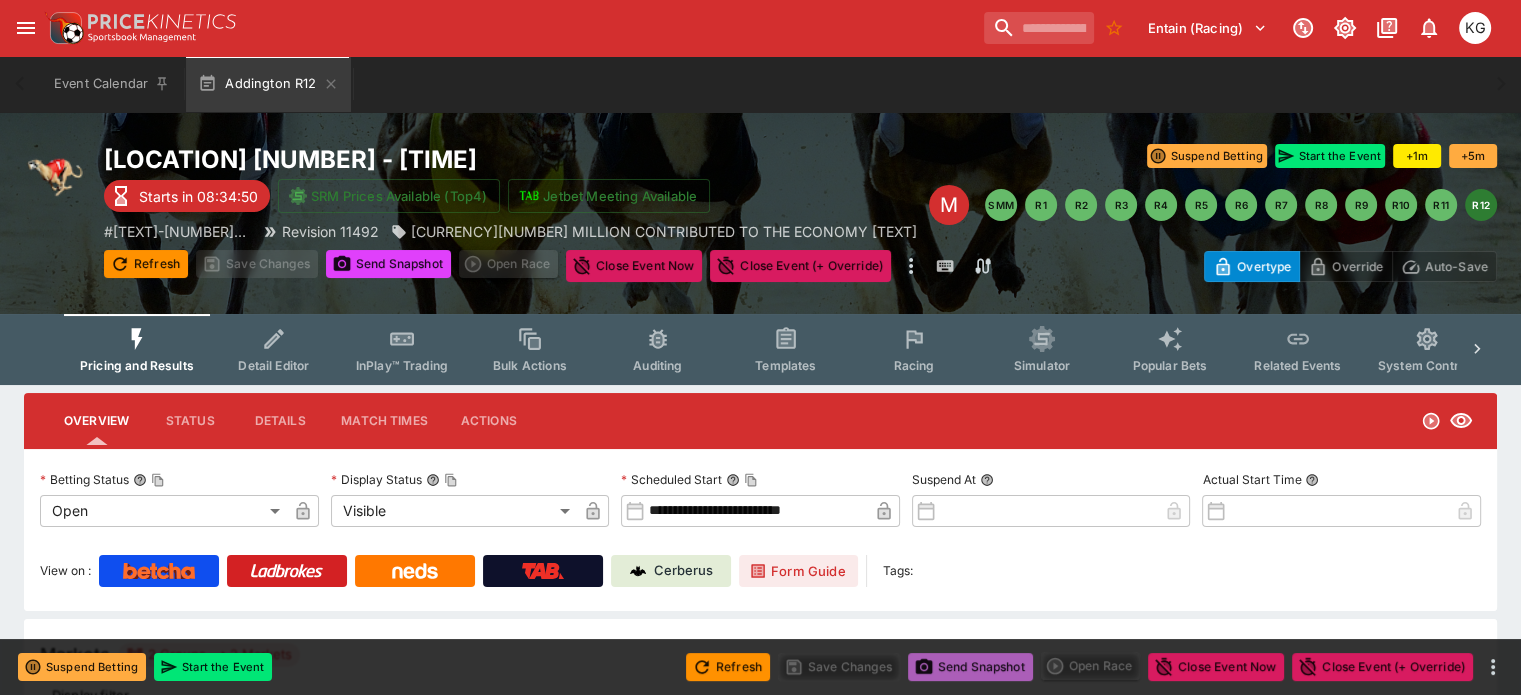 click on "Send Snapshot" at bounding box center (970, 667) 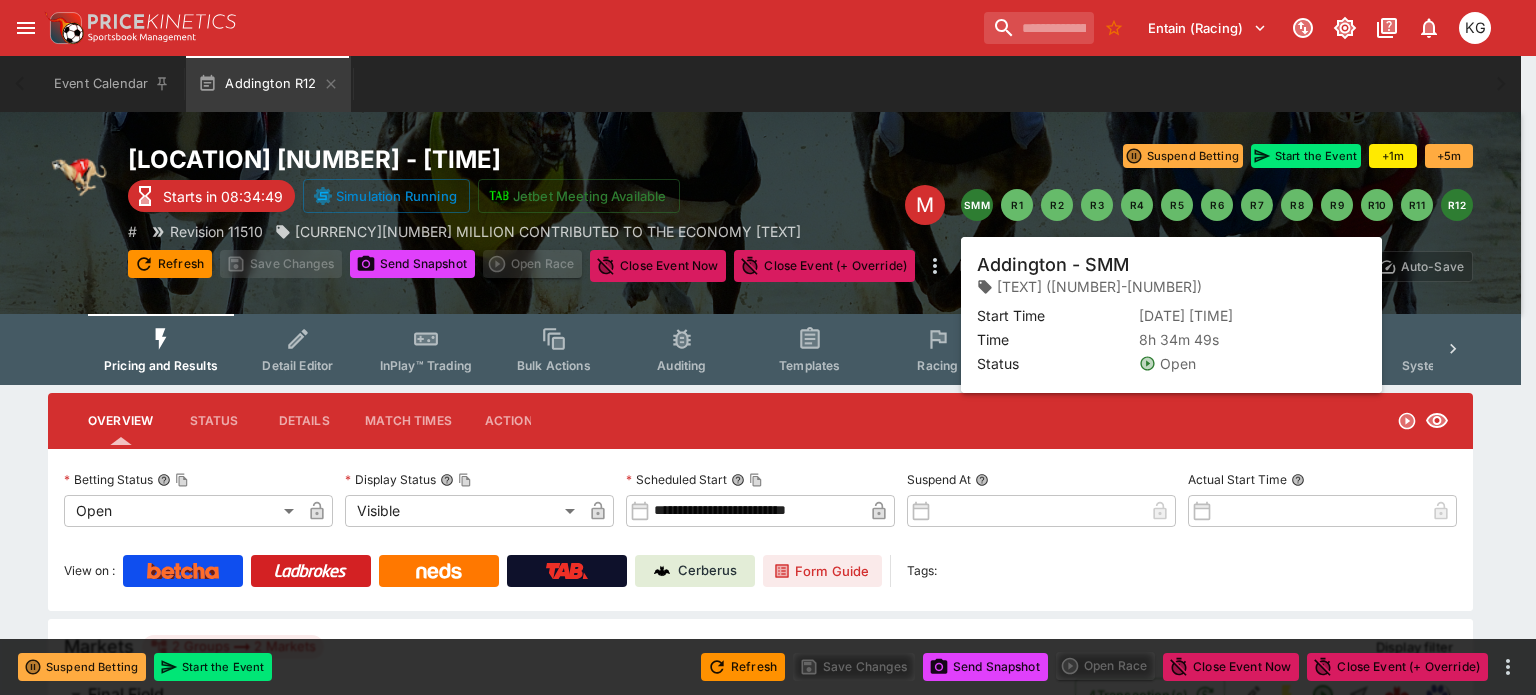 click on "SMM" at bounding box center [977, 205] 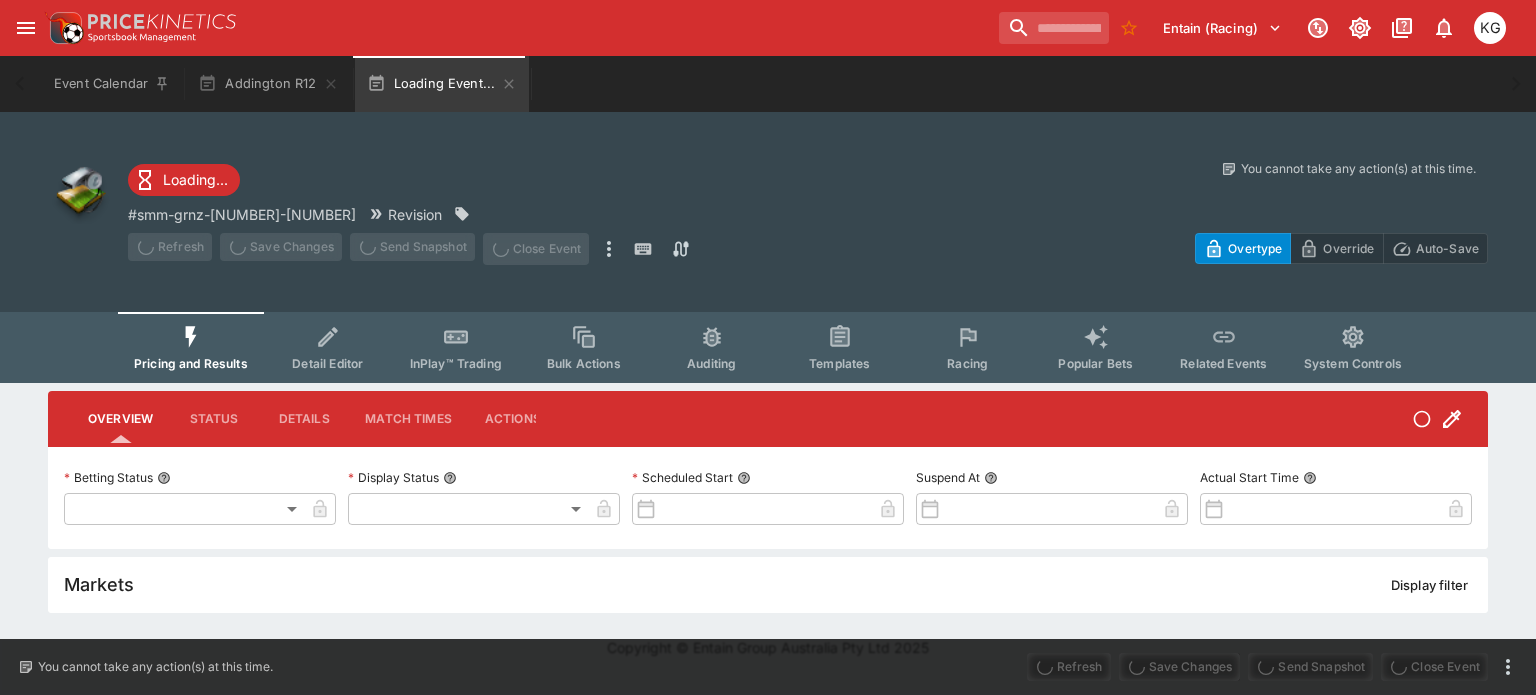 type on "**********" 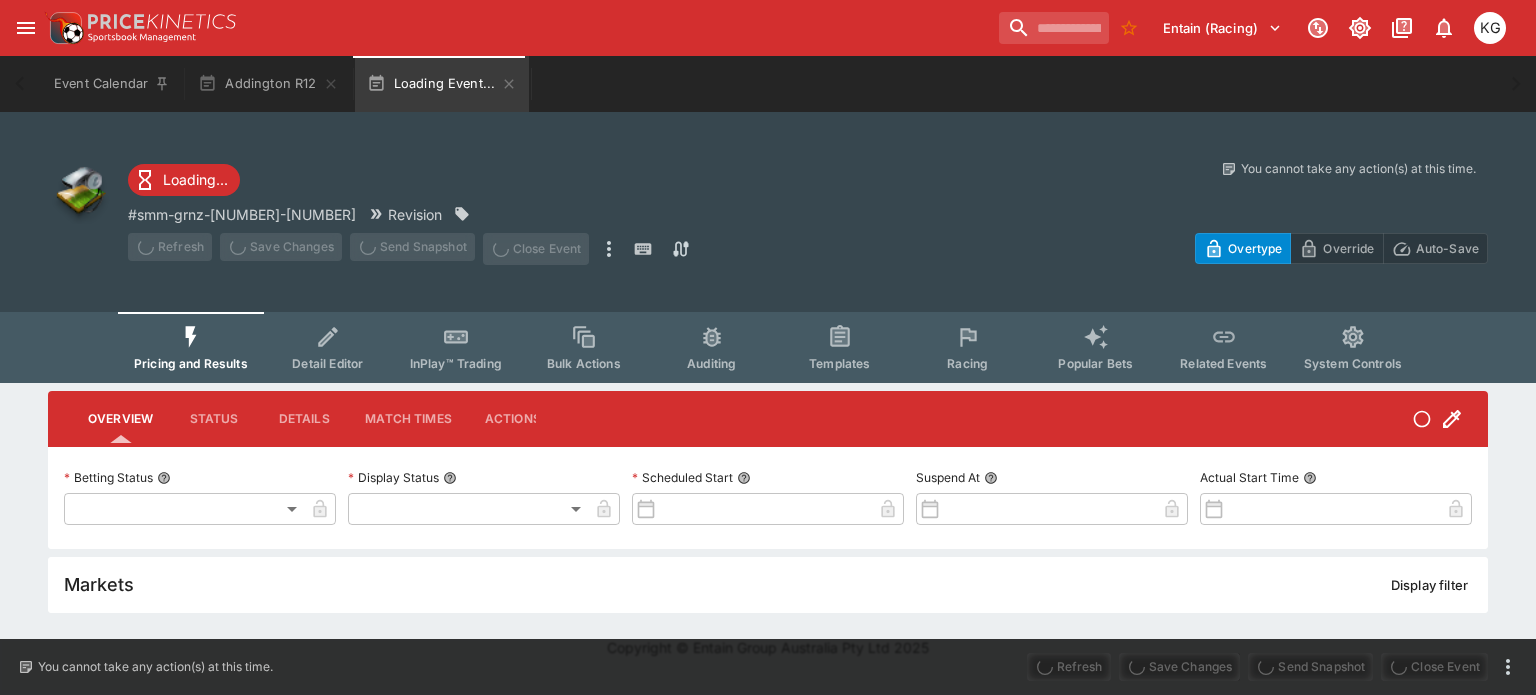 type on "*******" 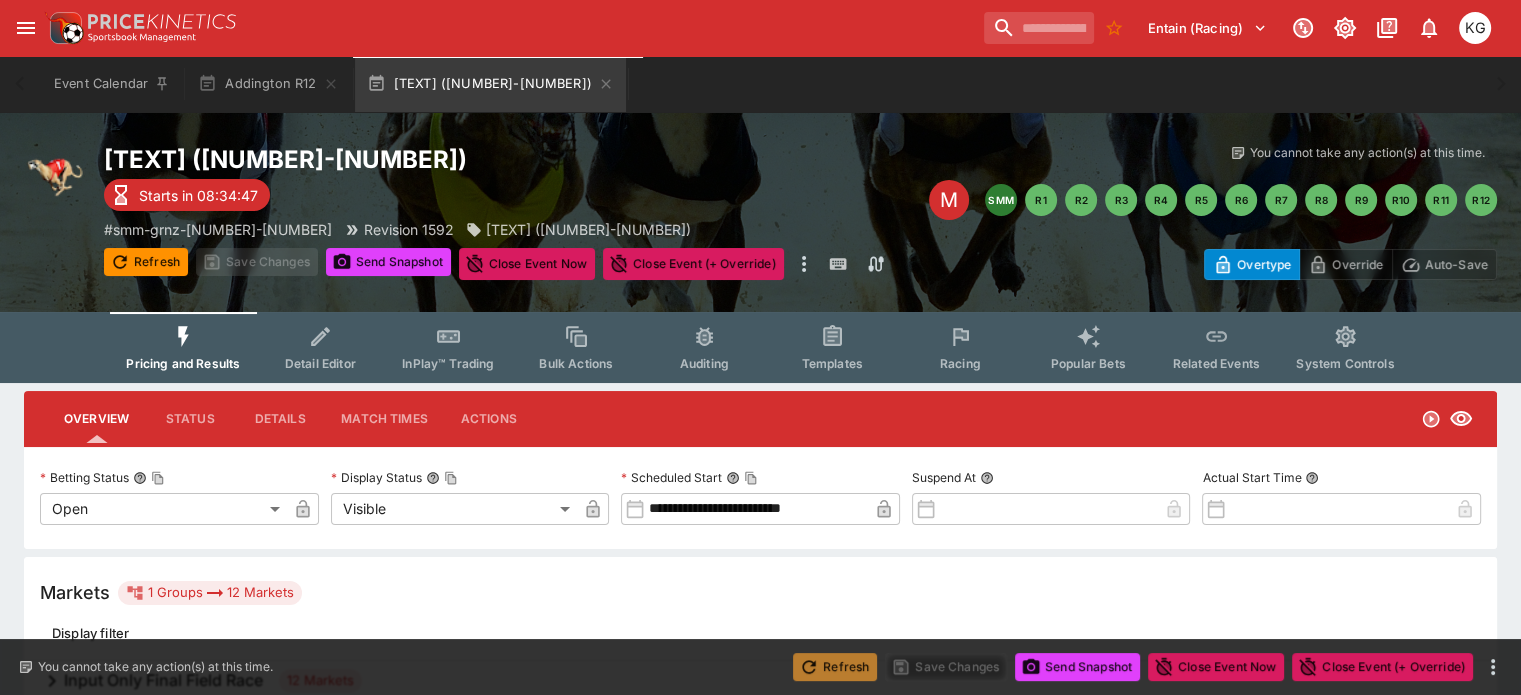click on "Refresh" at bounding box center [835, 667] 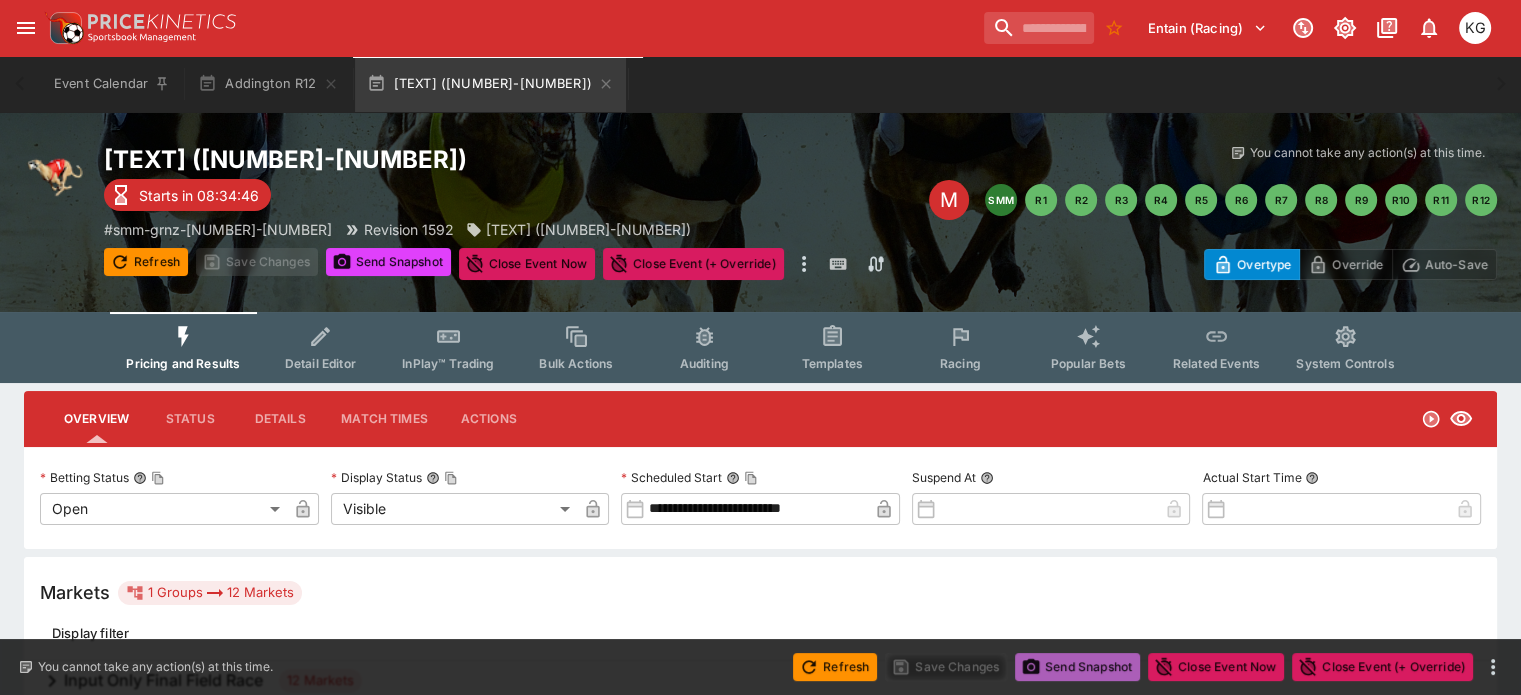 click on "Send Snapshot" at bounding box center (1077, 667) 